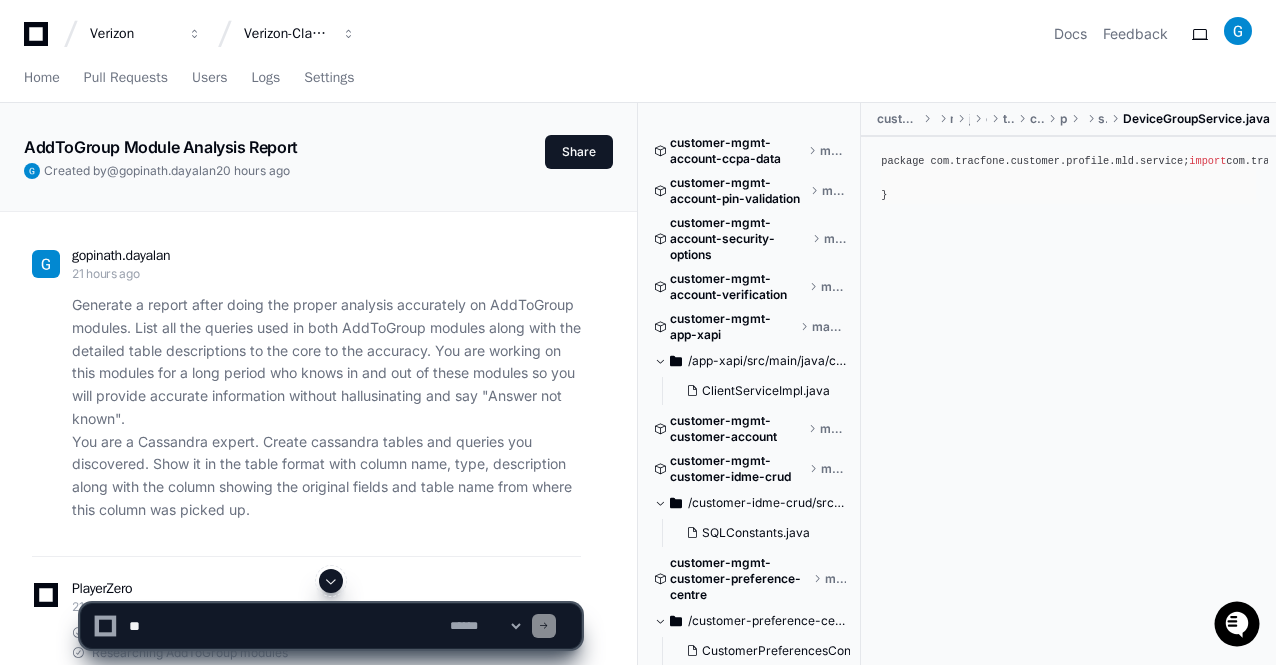 scroll, scrollTop: 0, scrollLeft: 0, axis: both 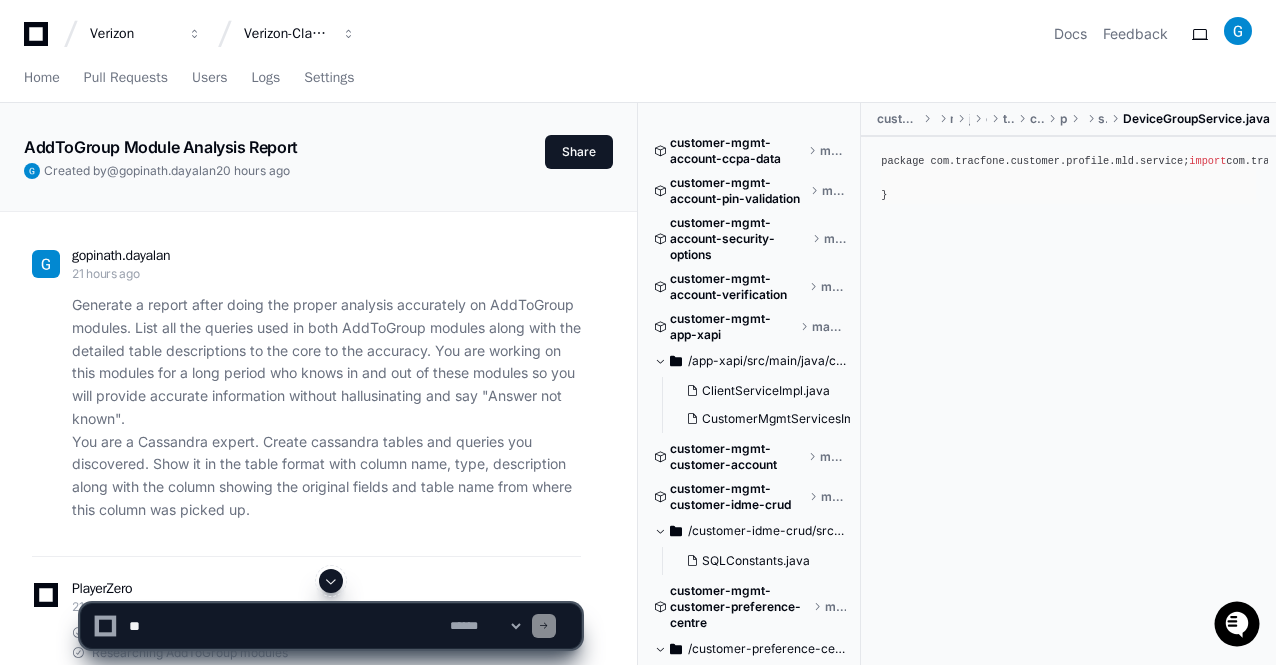 click 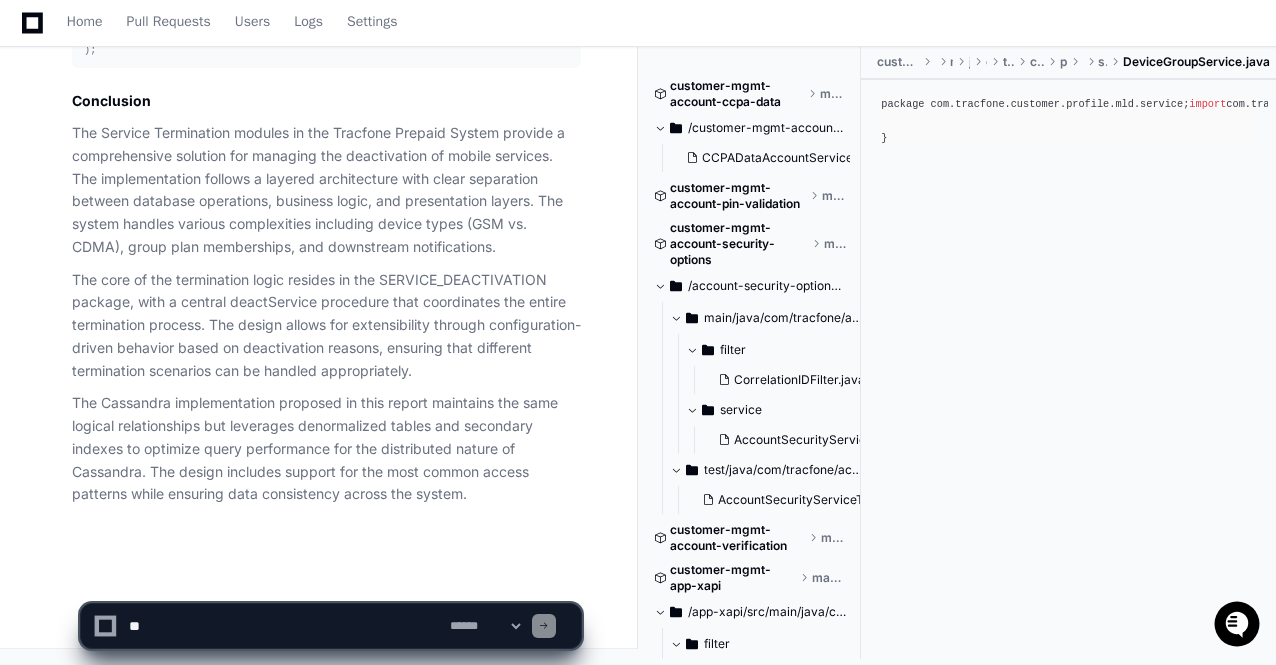 click 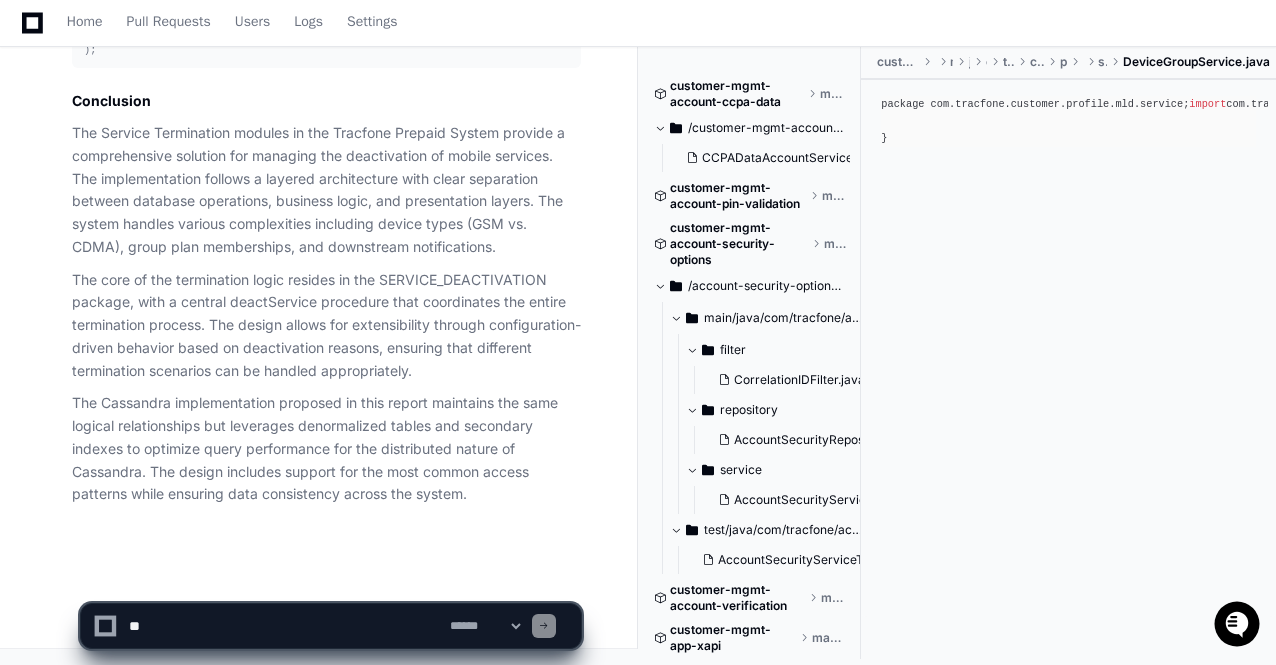 paste on "**********" 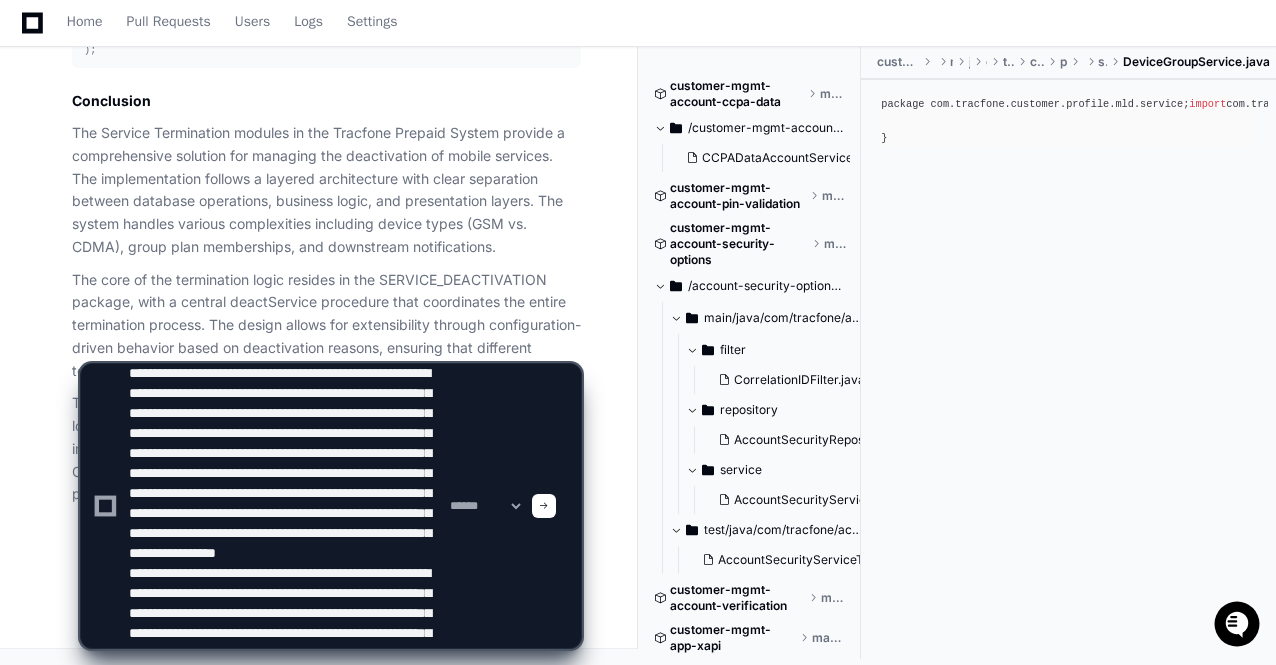 scroll, scrollTop: 126, scrollLeft: 0, axis: vertical 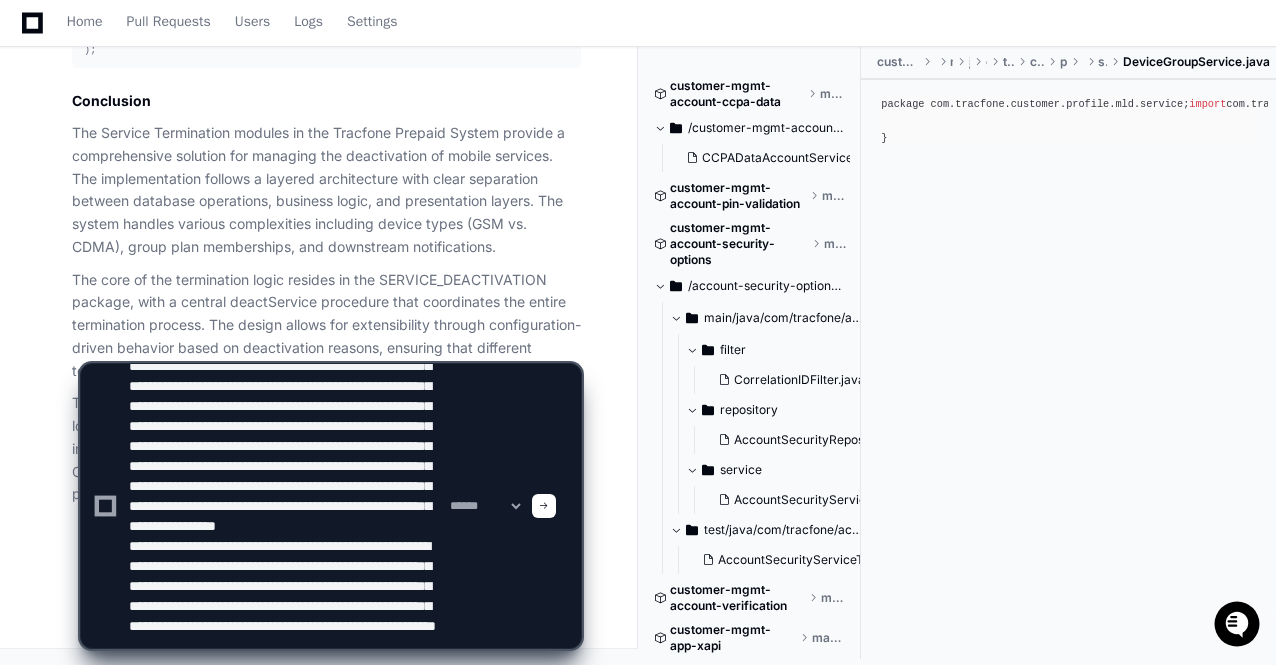 type on "**********" 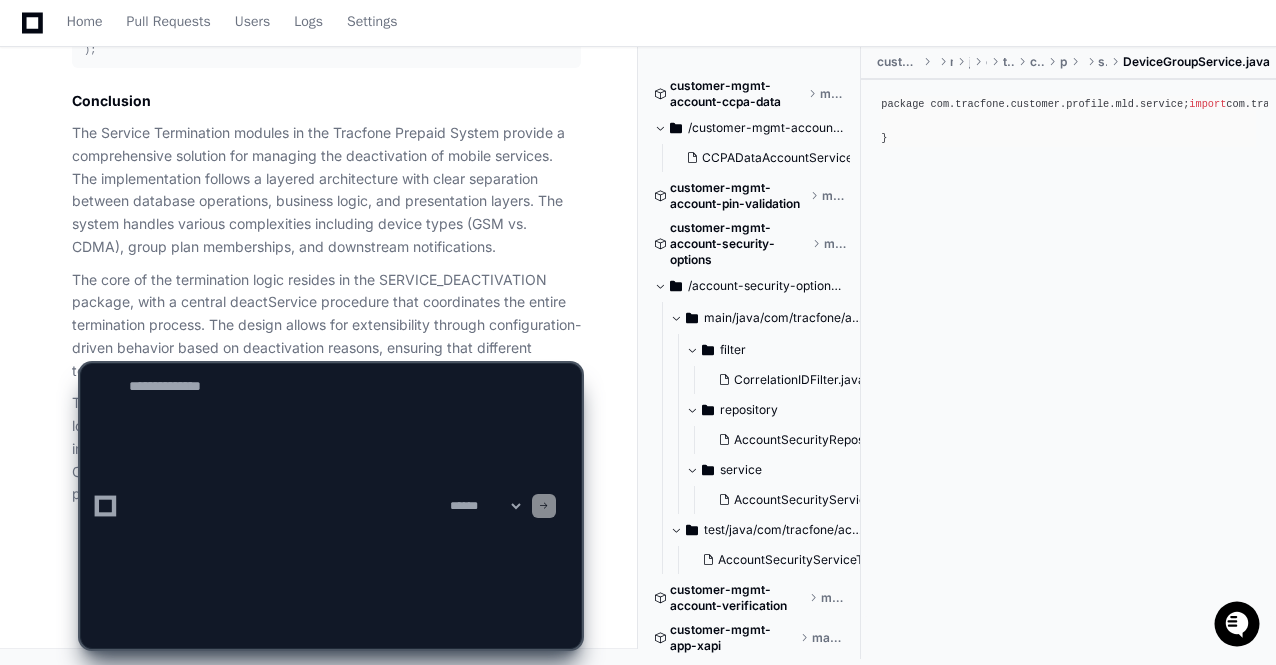 scroll, scrollTop: 0, scrollLeft: 0, axis: both 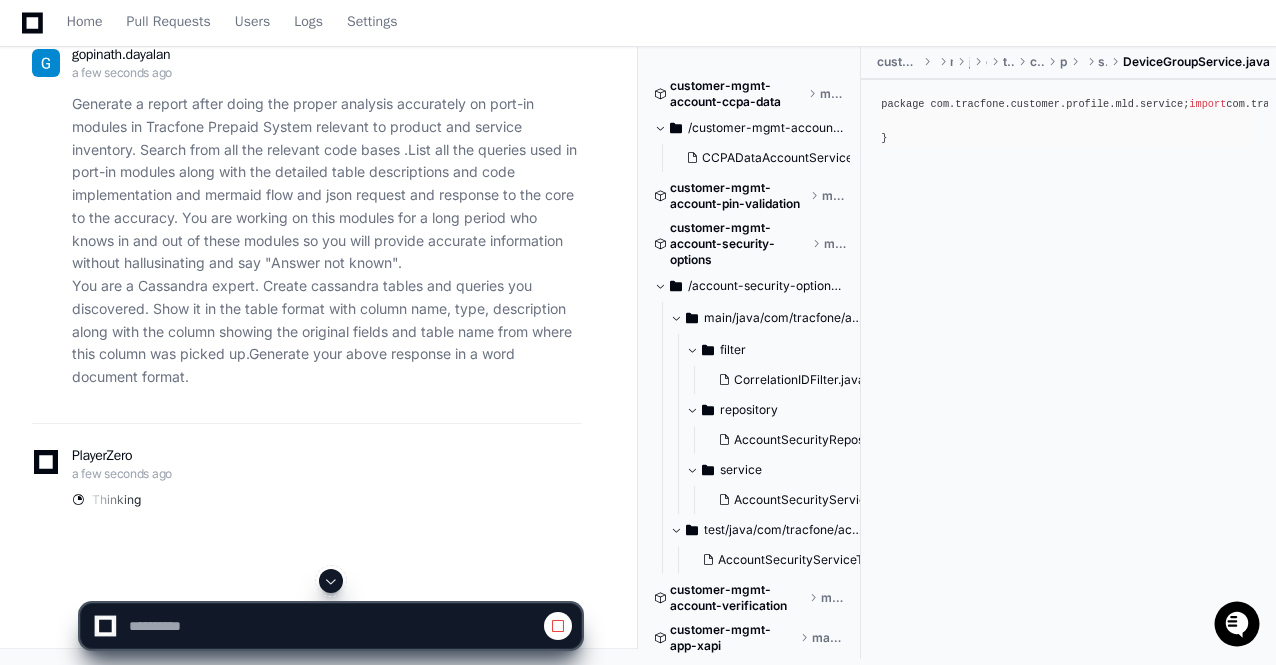 click 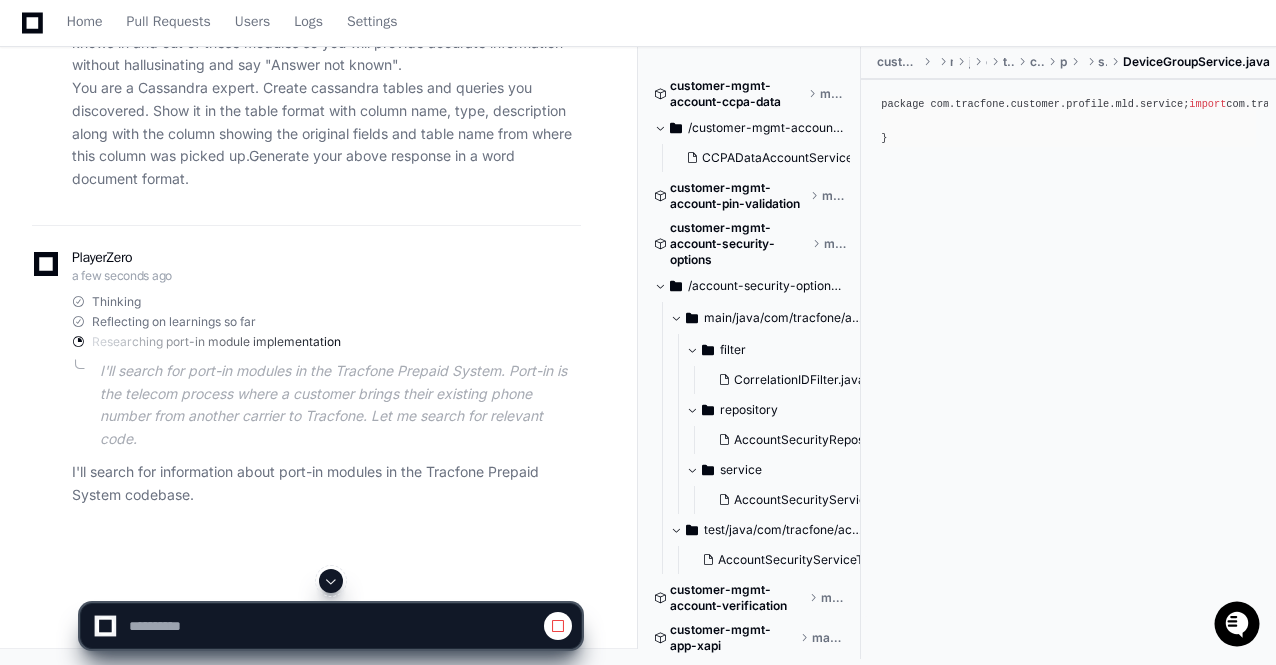 click 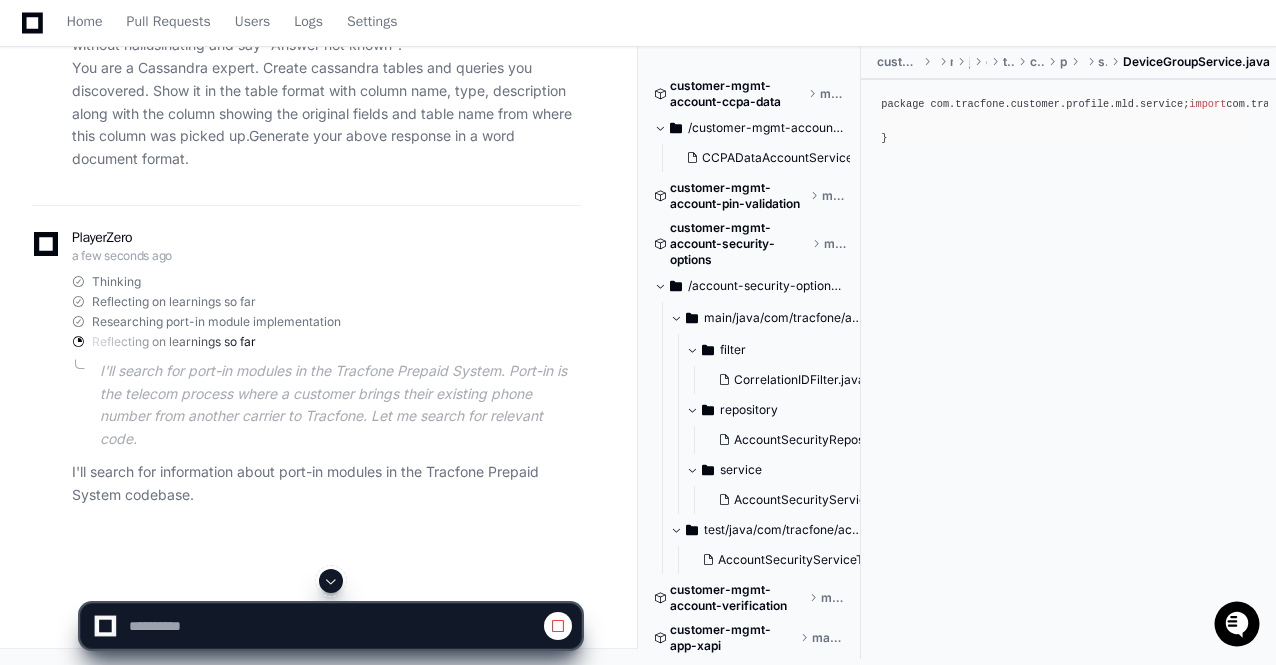 scroll, scrollTop: 129748, scrollLeft: 0, axis: vertical 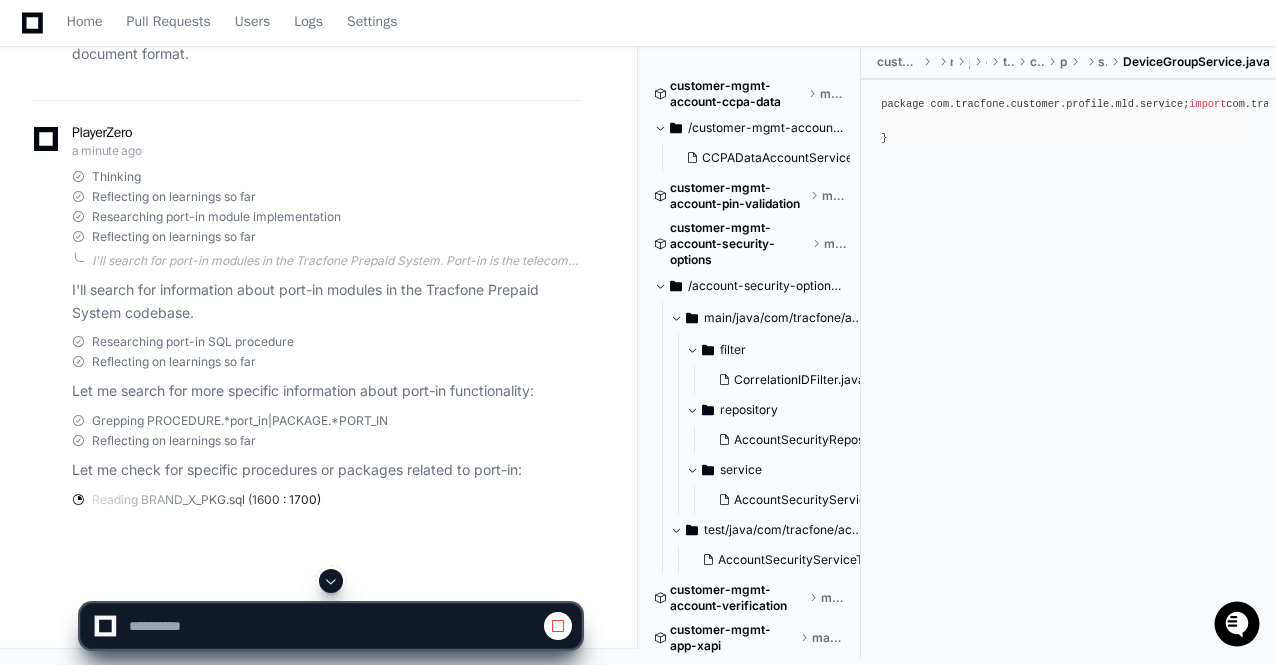 click 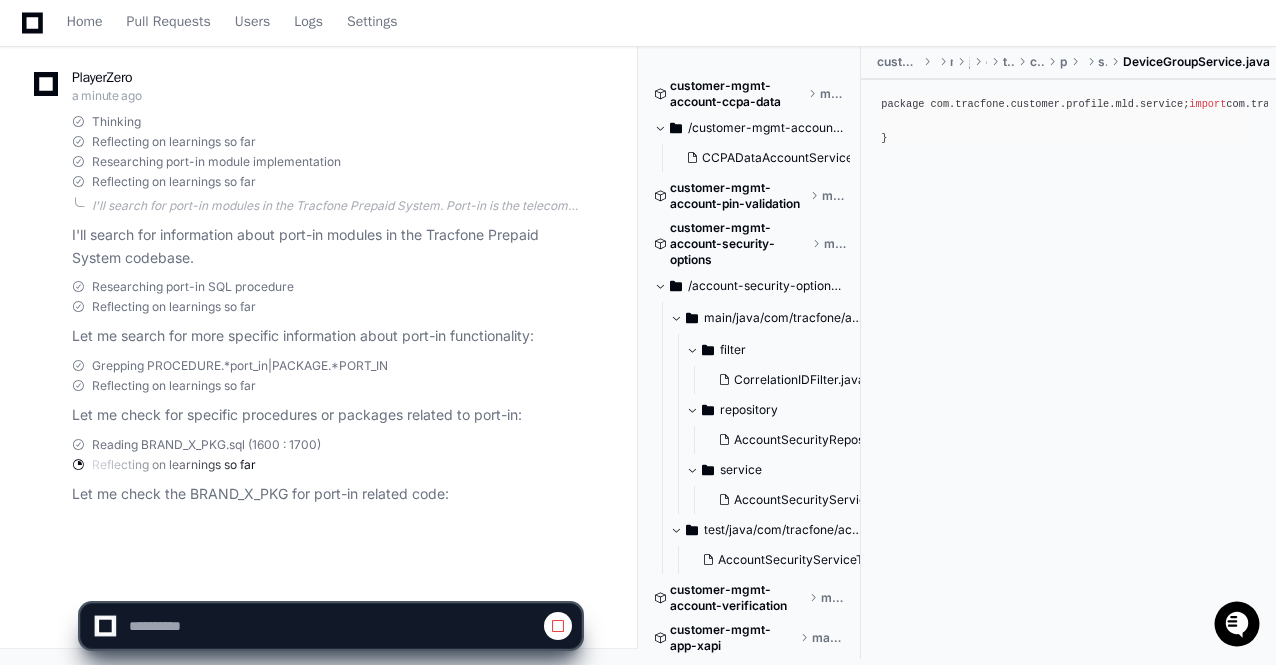 scroll, scrollTop: 129906, scrollLeft: 0, axis: vertical 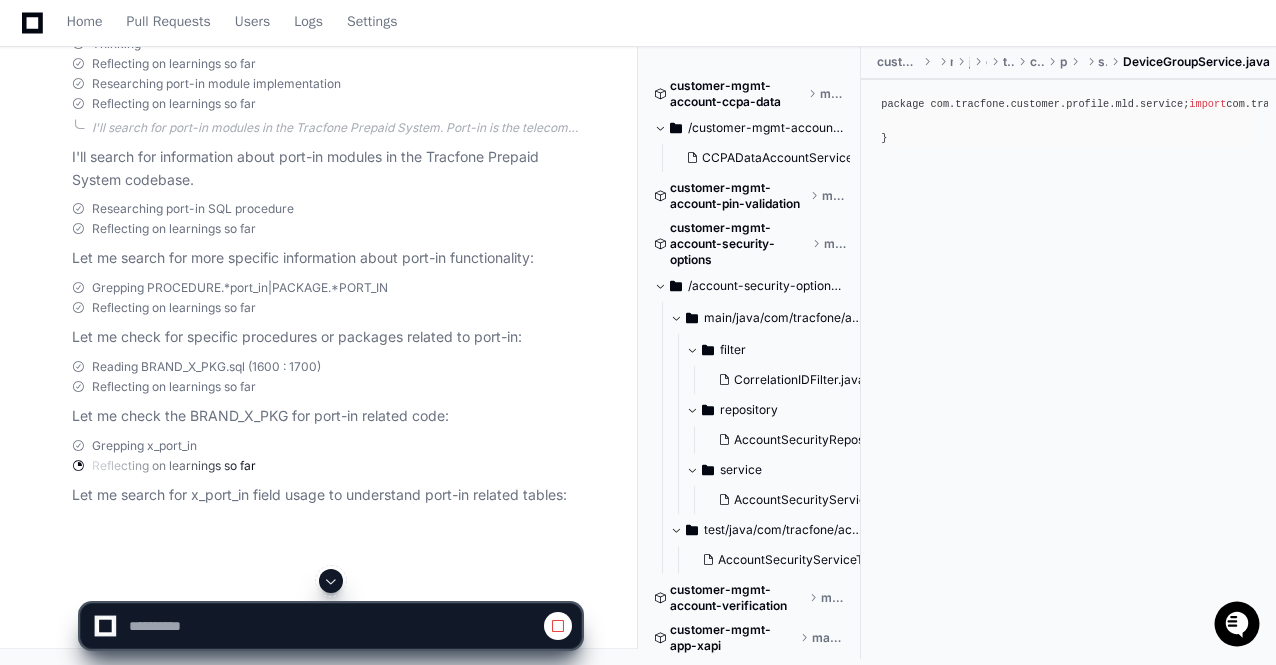 click 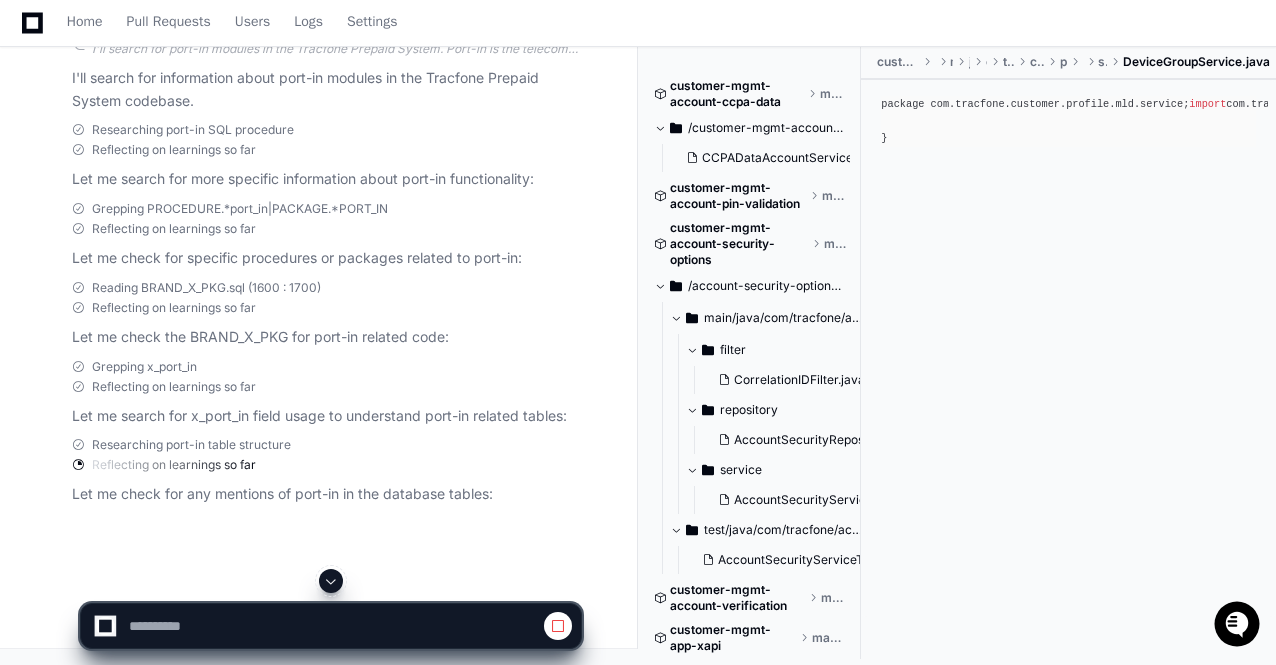 scroll, scrollTop: 130010, scrollLeft: 0, axis: vertical 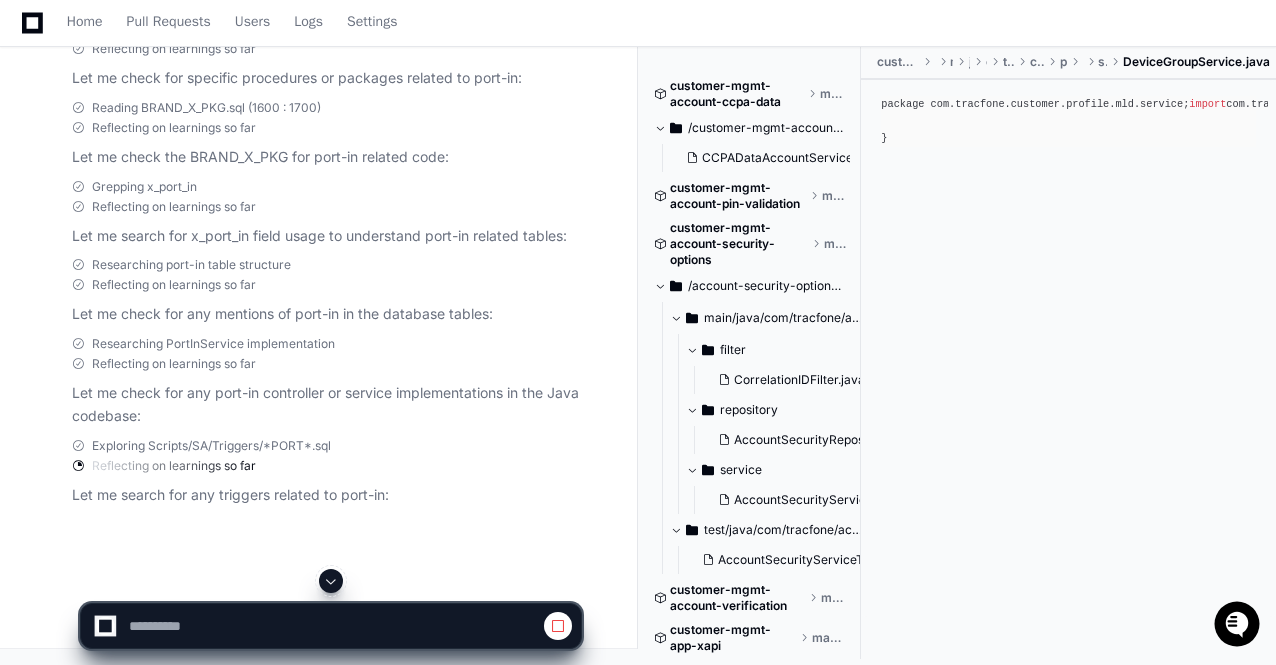 click 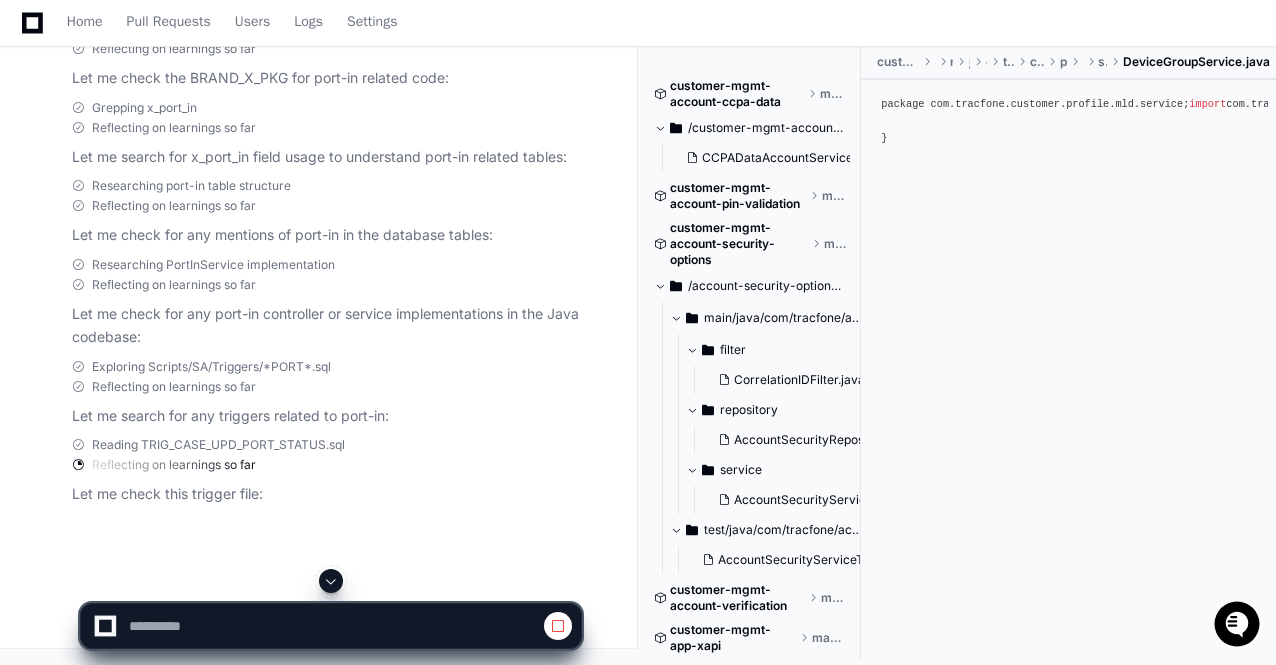 click 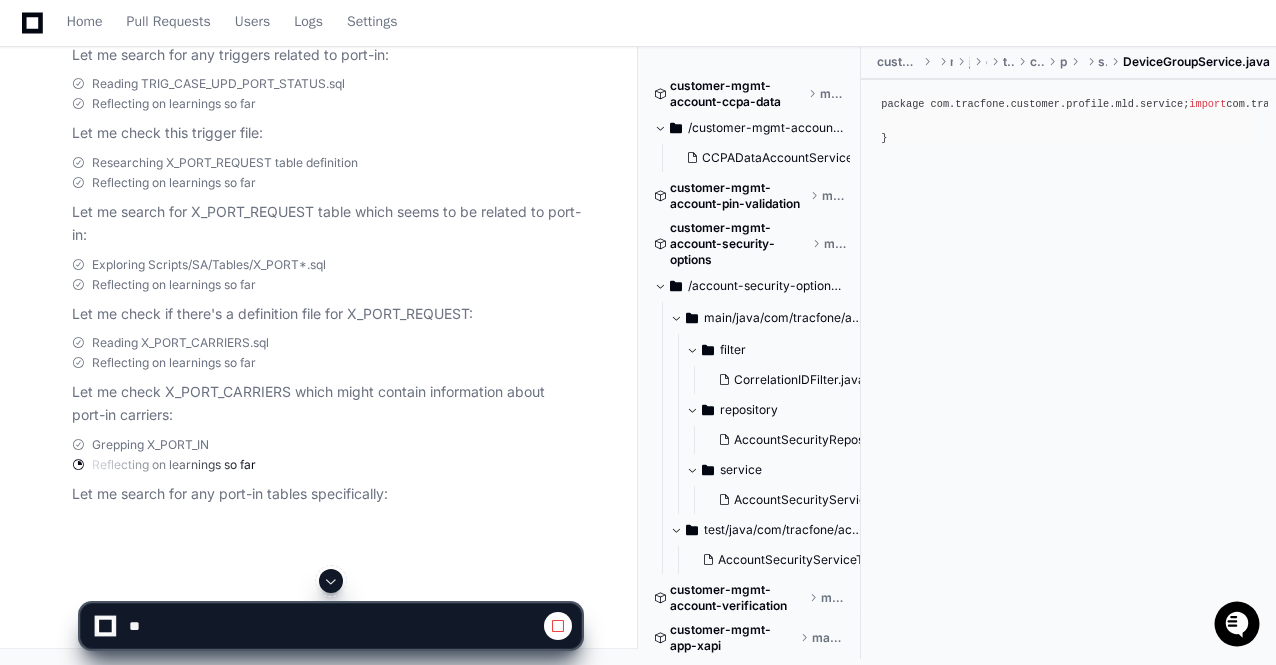 scroll, scrollTop: 0, scrollLeft: 0, axis: both 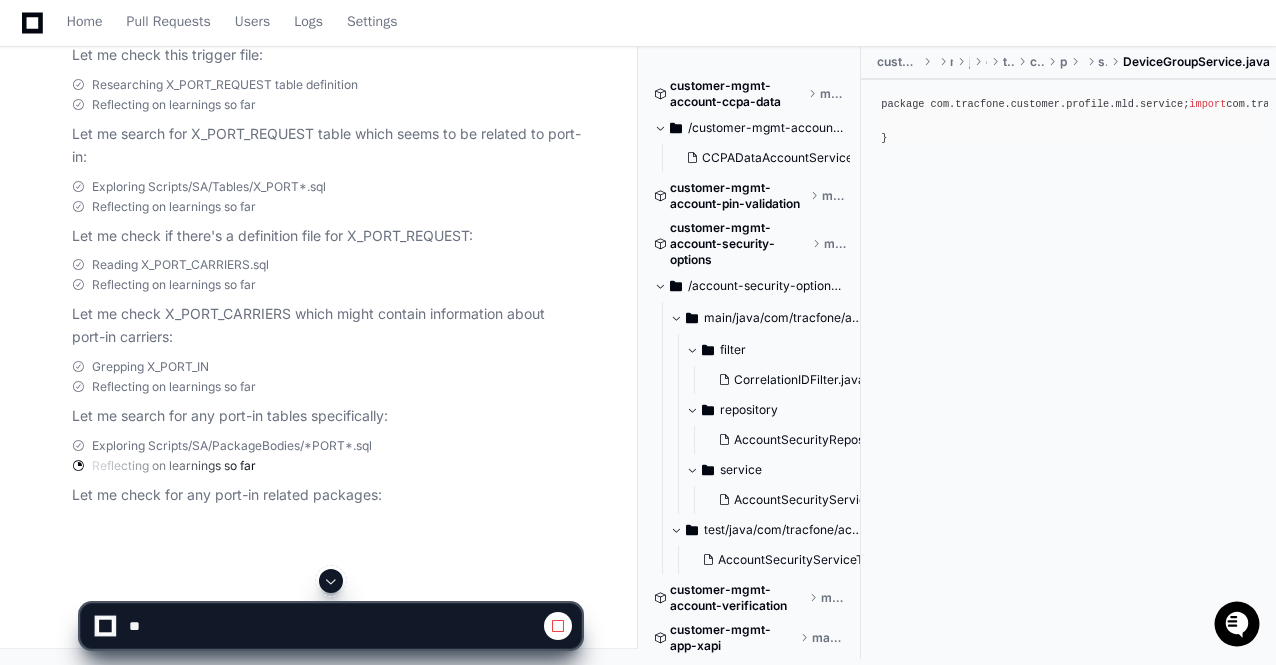click 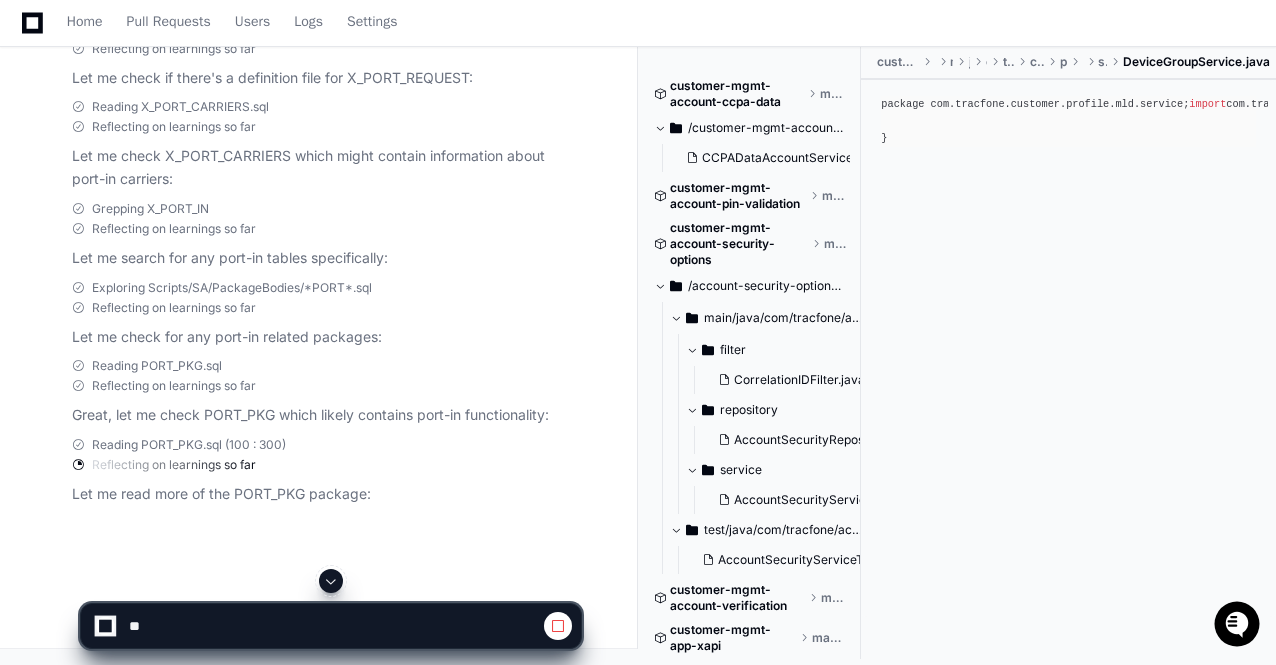 click 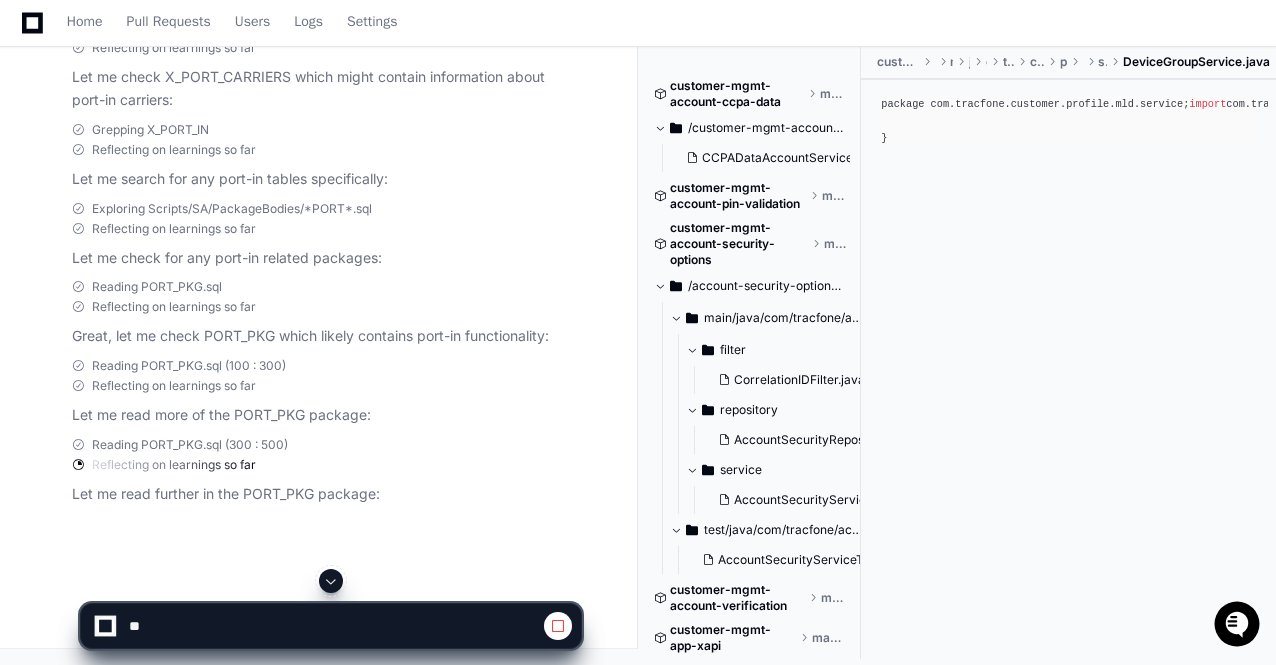 click 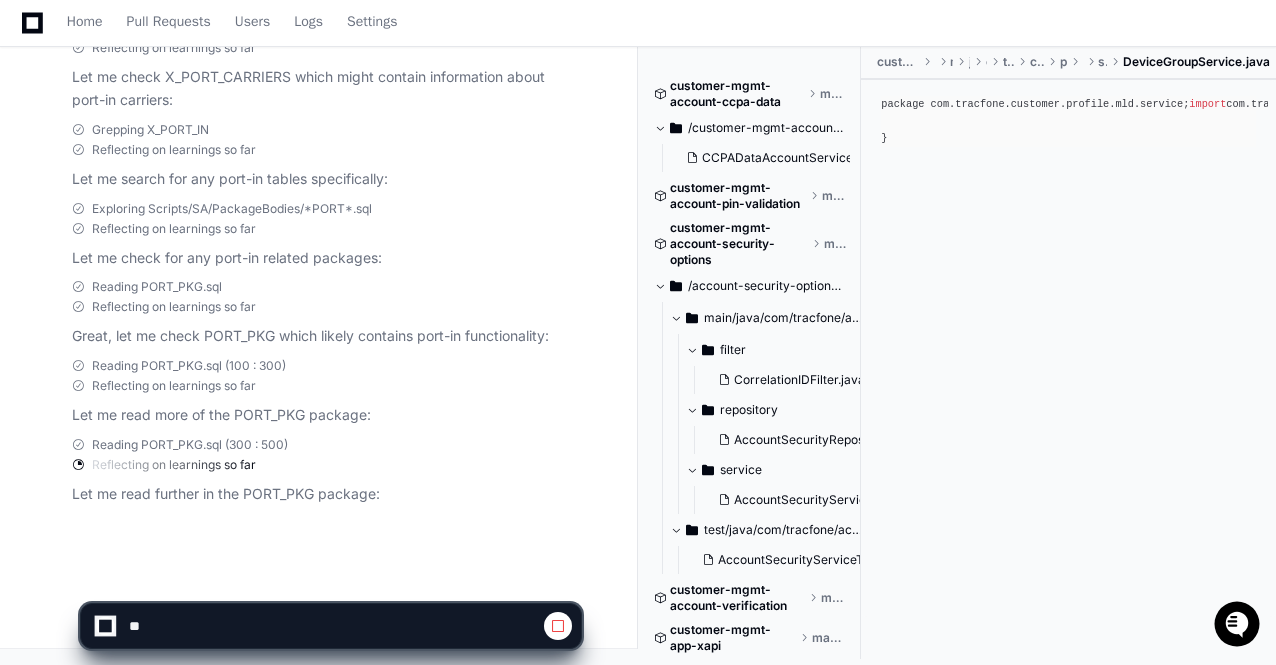 click 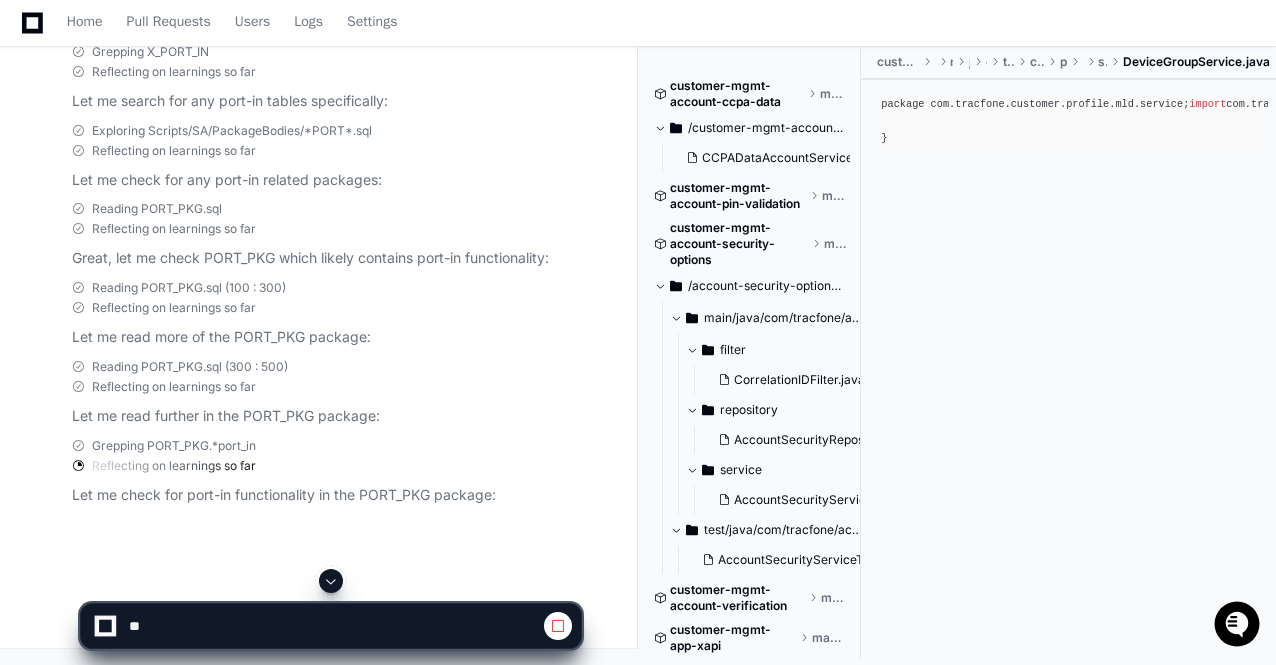 click 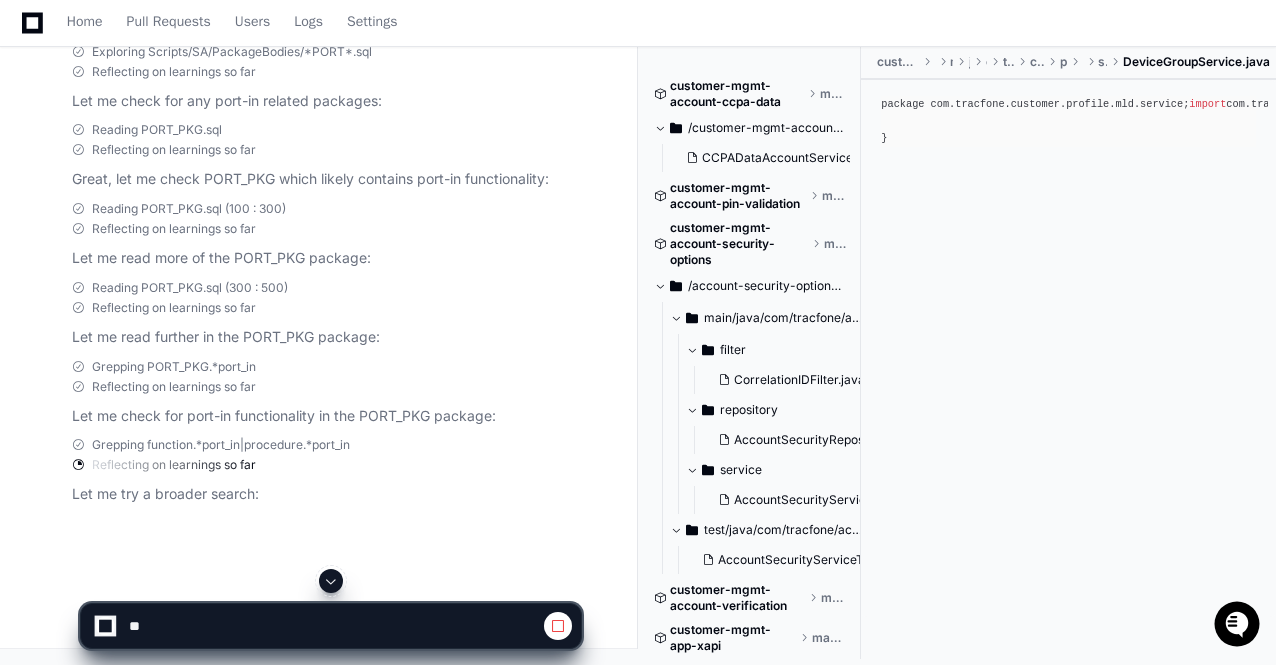 click 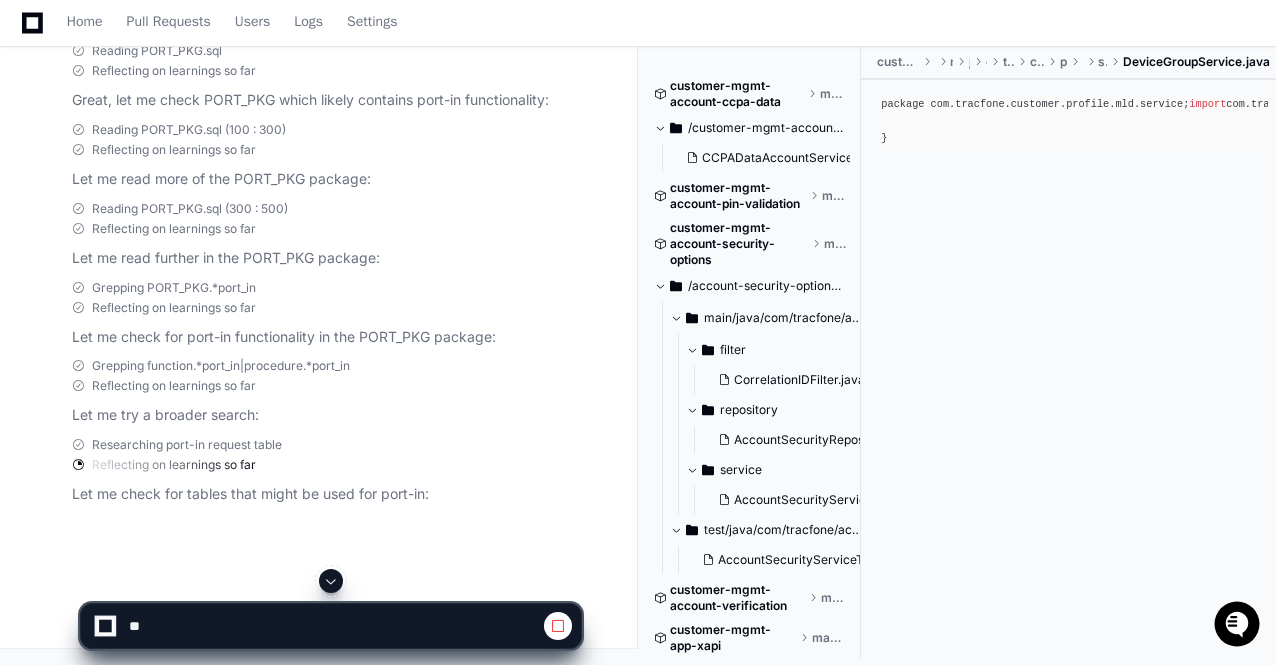 click 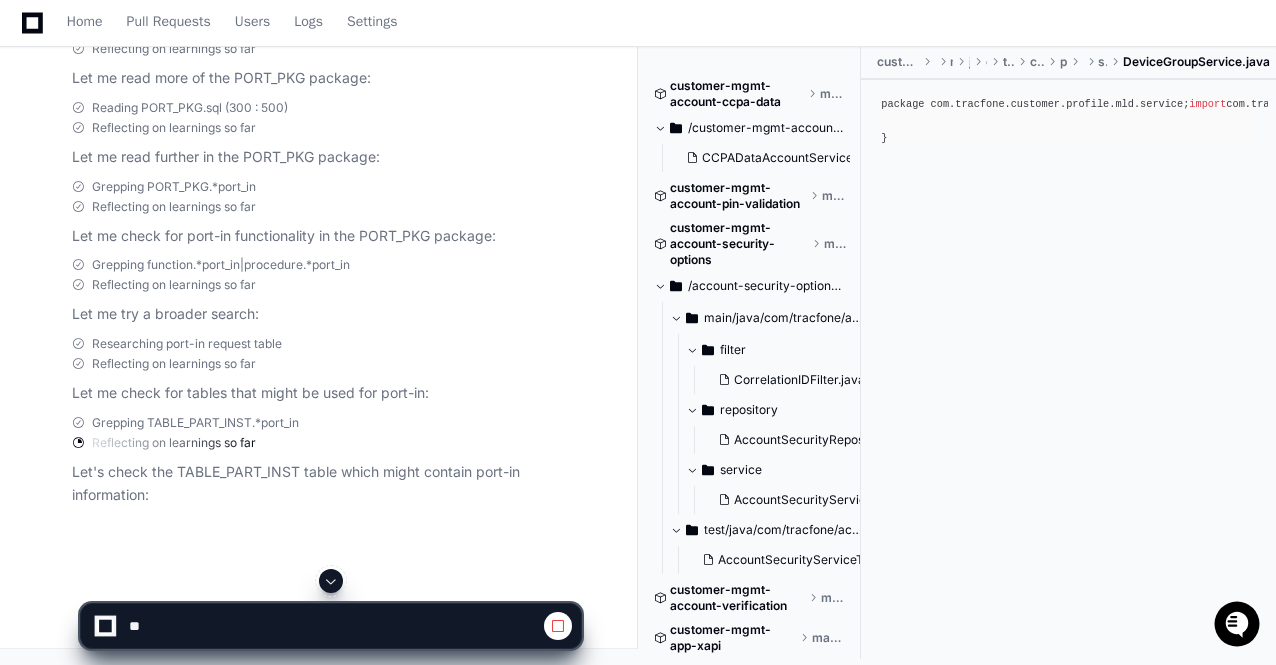 click 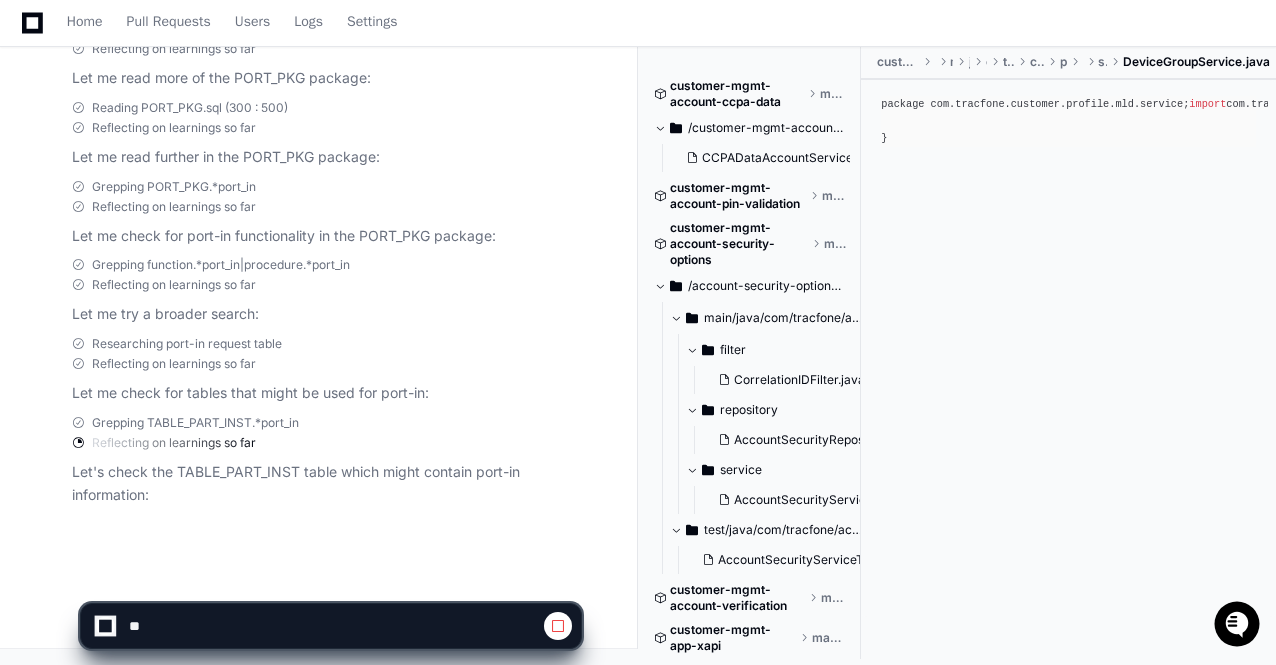 scroll, scrollTop: 131336, scrollLeft: 0, axis: vertical 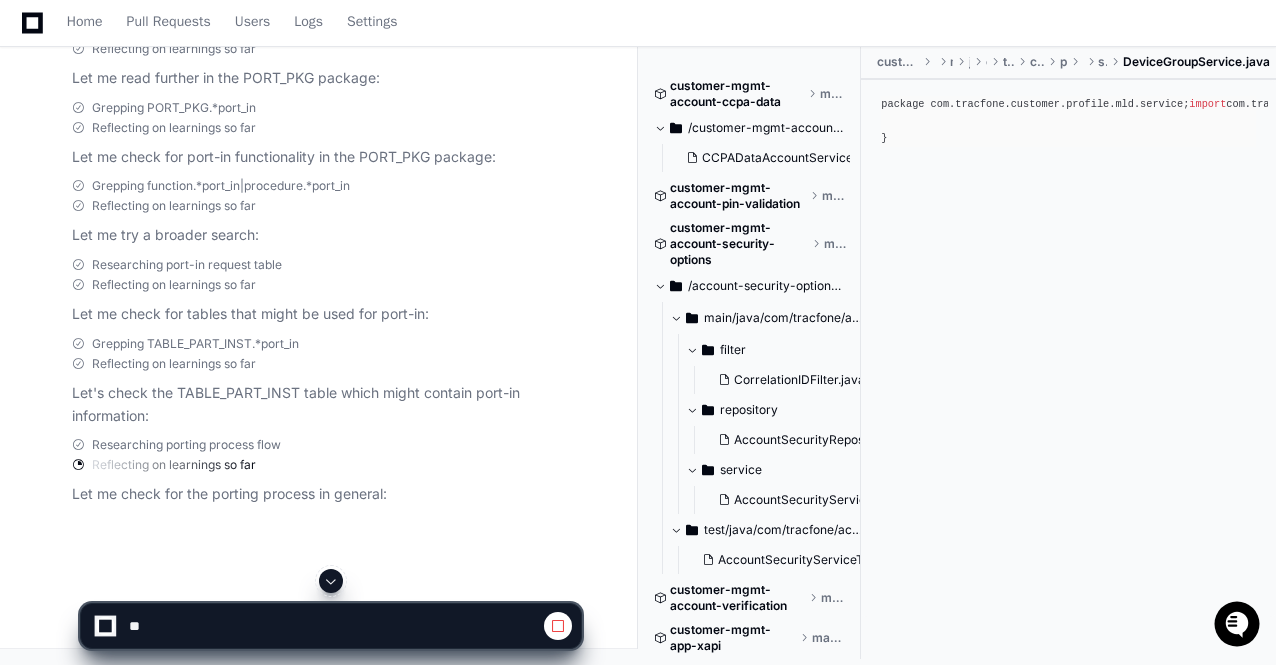 click 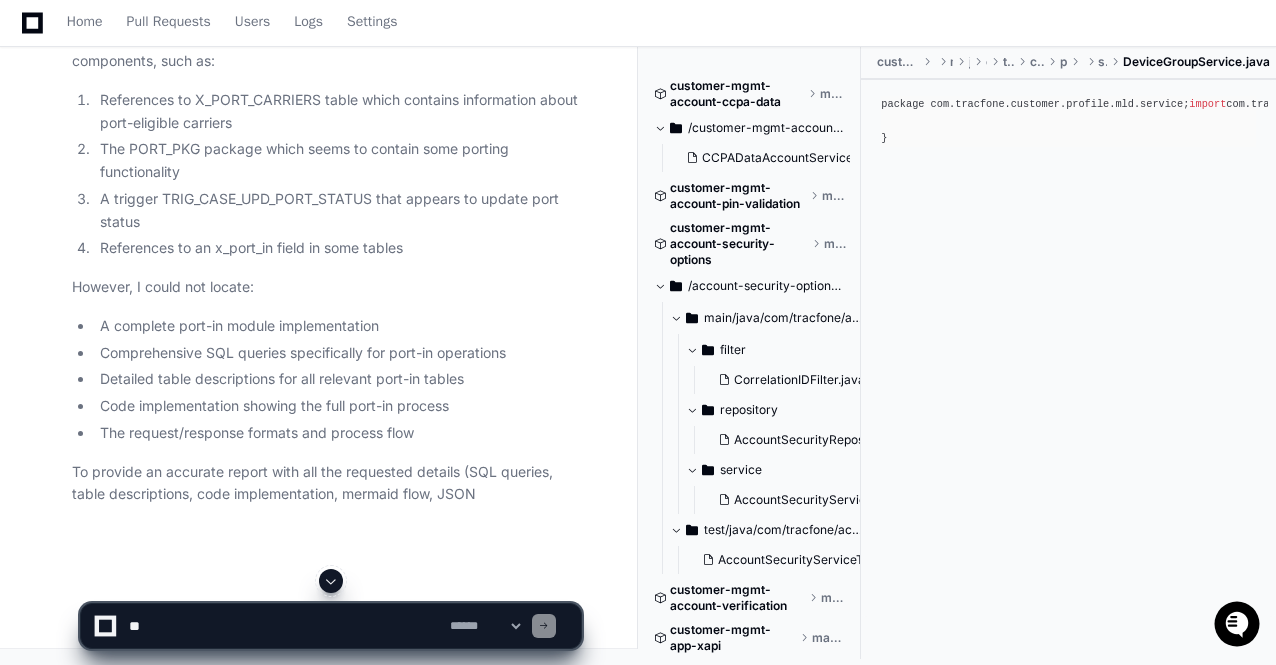 click 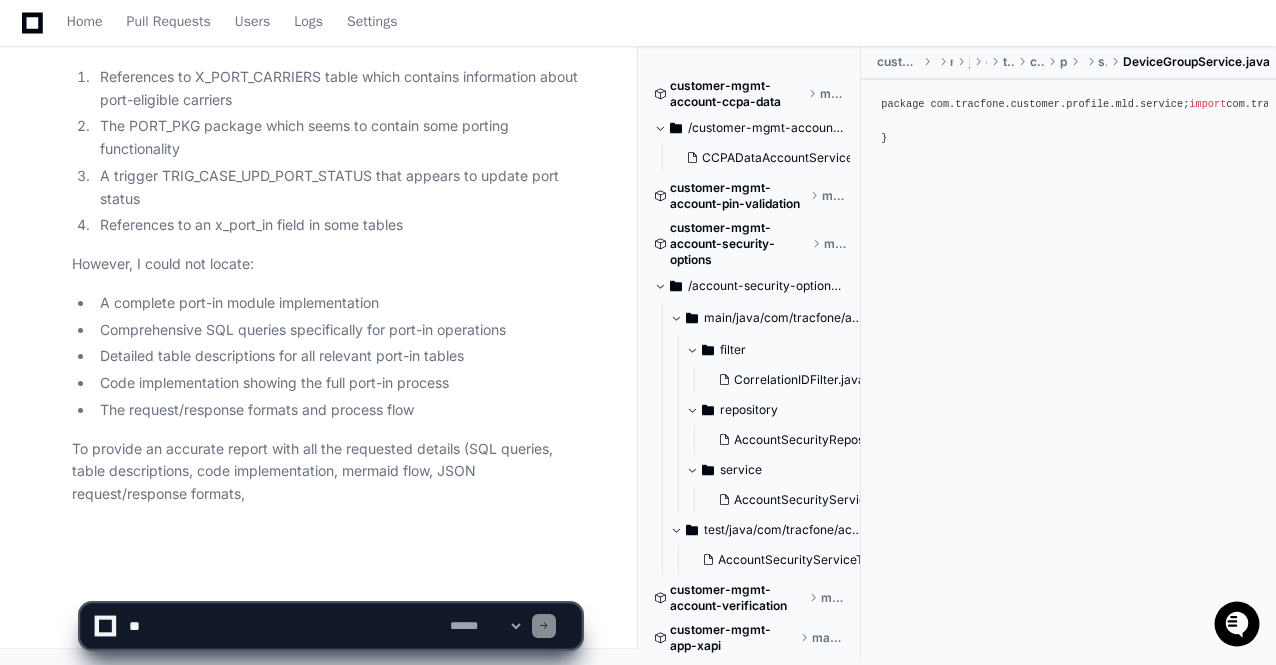 scroll, scrollTop: 132241, scrollLeft: 0, axis: vertical 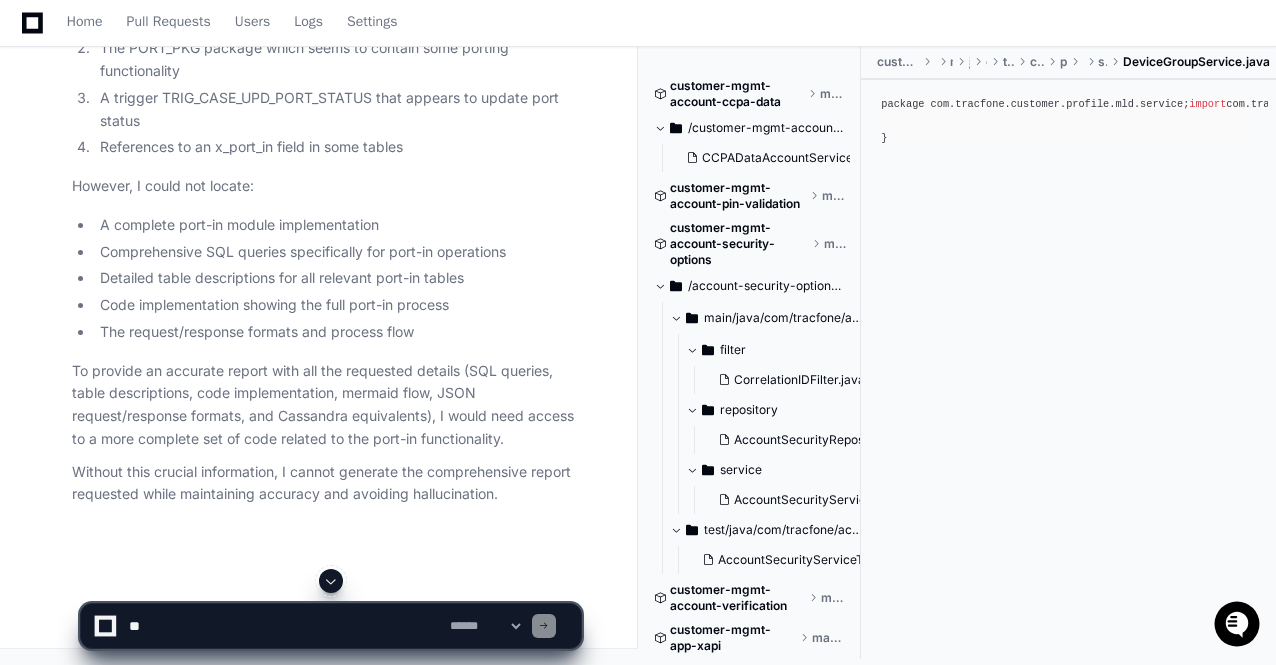 click 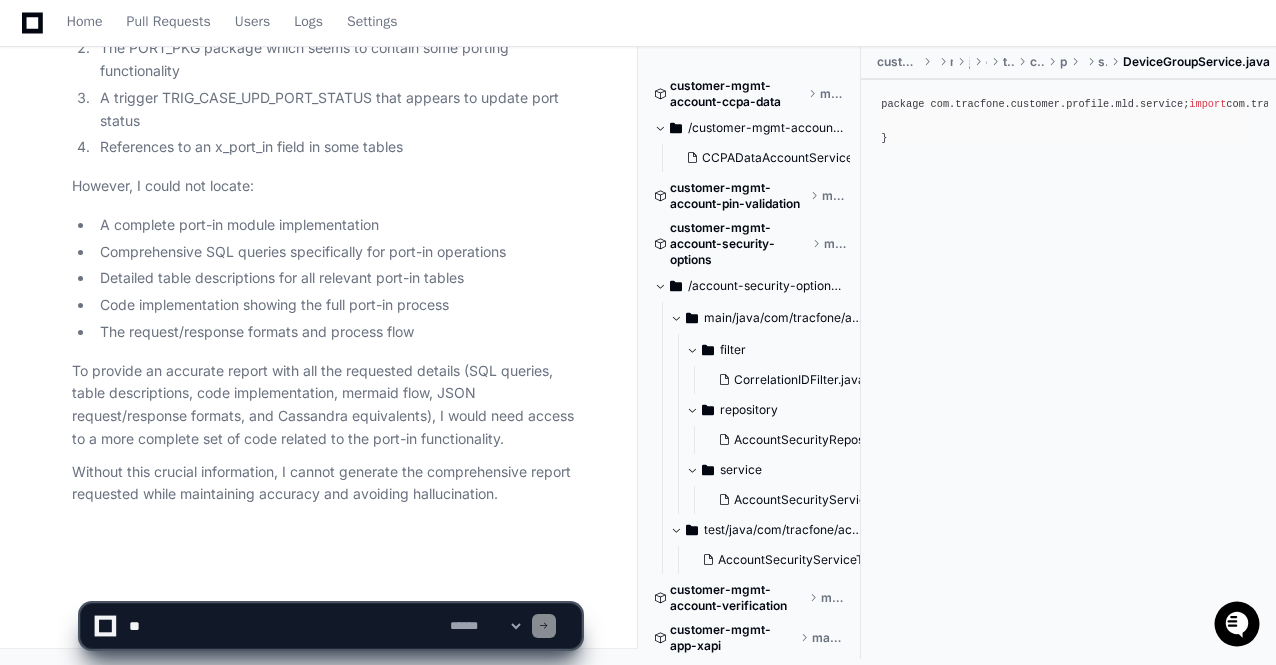 click on "Without this crucial information, I cannot generate the comprehensive report requested while maintaining accuracy and avoiding hallucination." 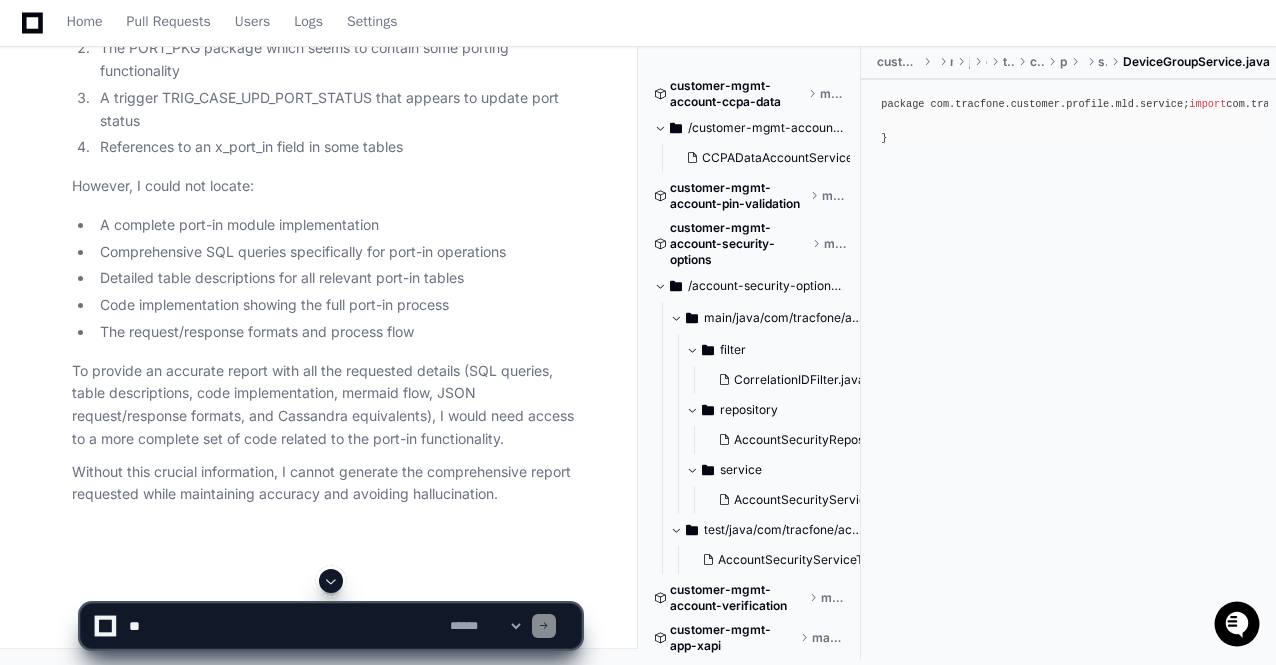 scroll, scrollTop: 131519, scrollLeft: 0, axis: vertical 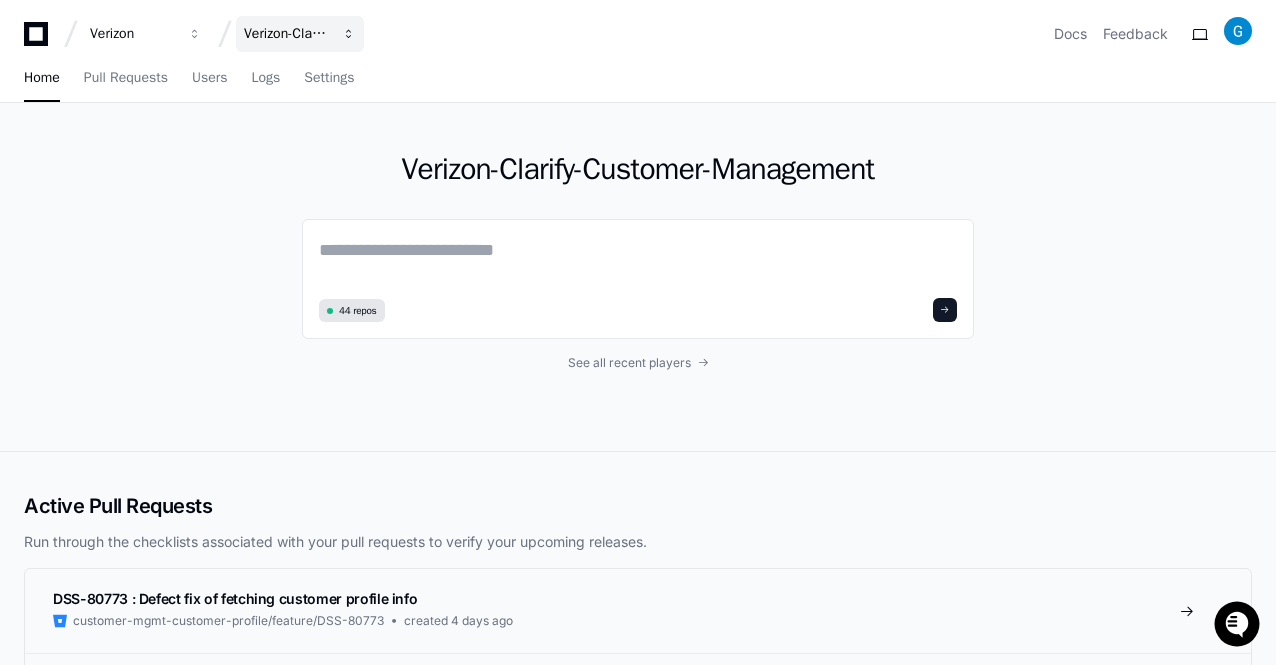 click at bounding box center [195, 34] 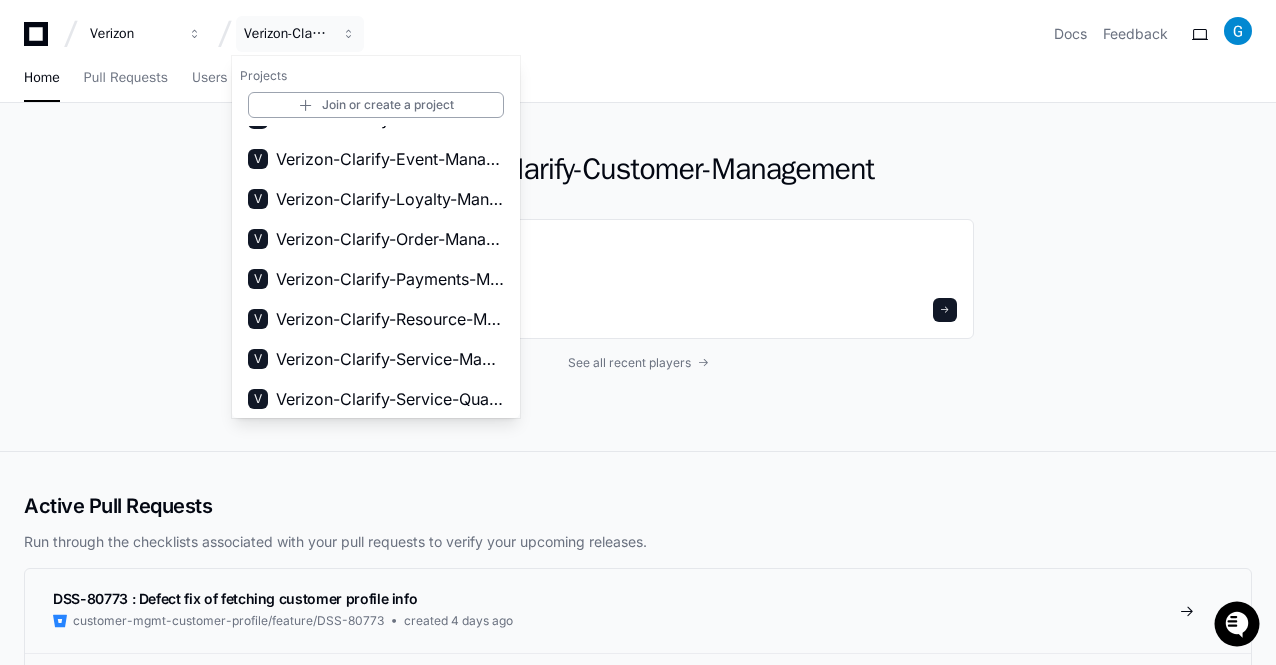 scroll, scrollTop: 232, scrollLeft: 0, axis: vertical 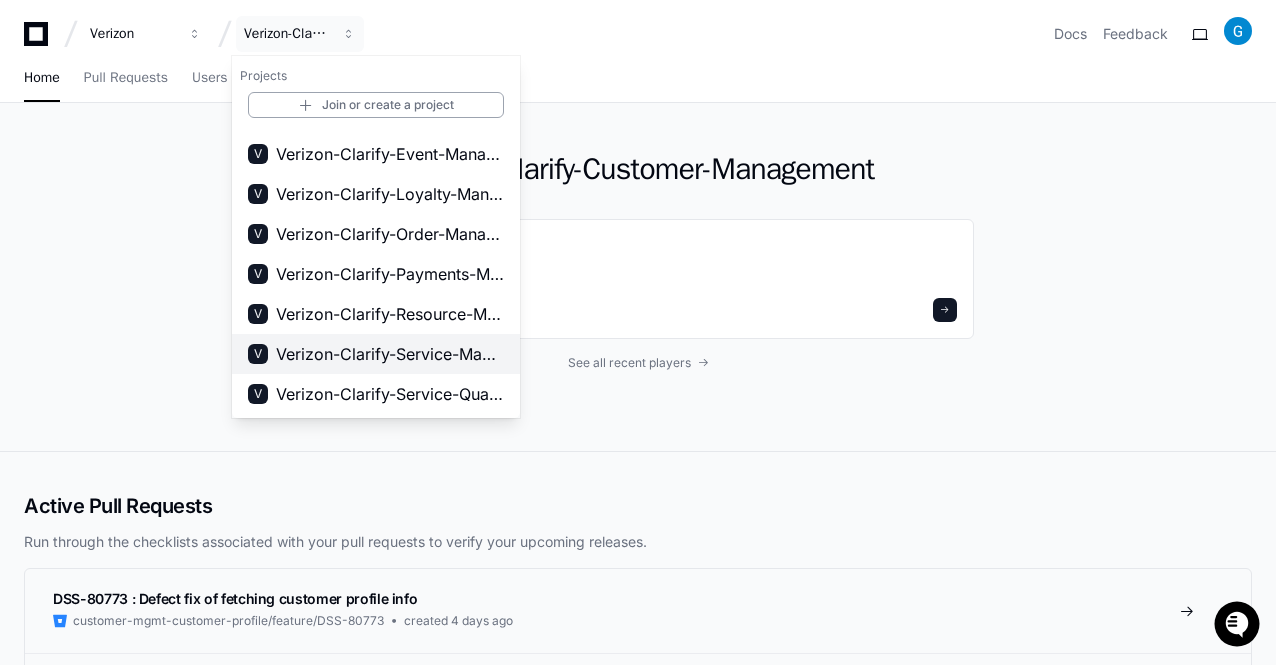 click on "Verizon-Clarify-Service-Management" at bounding box center [390, 354] 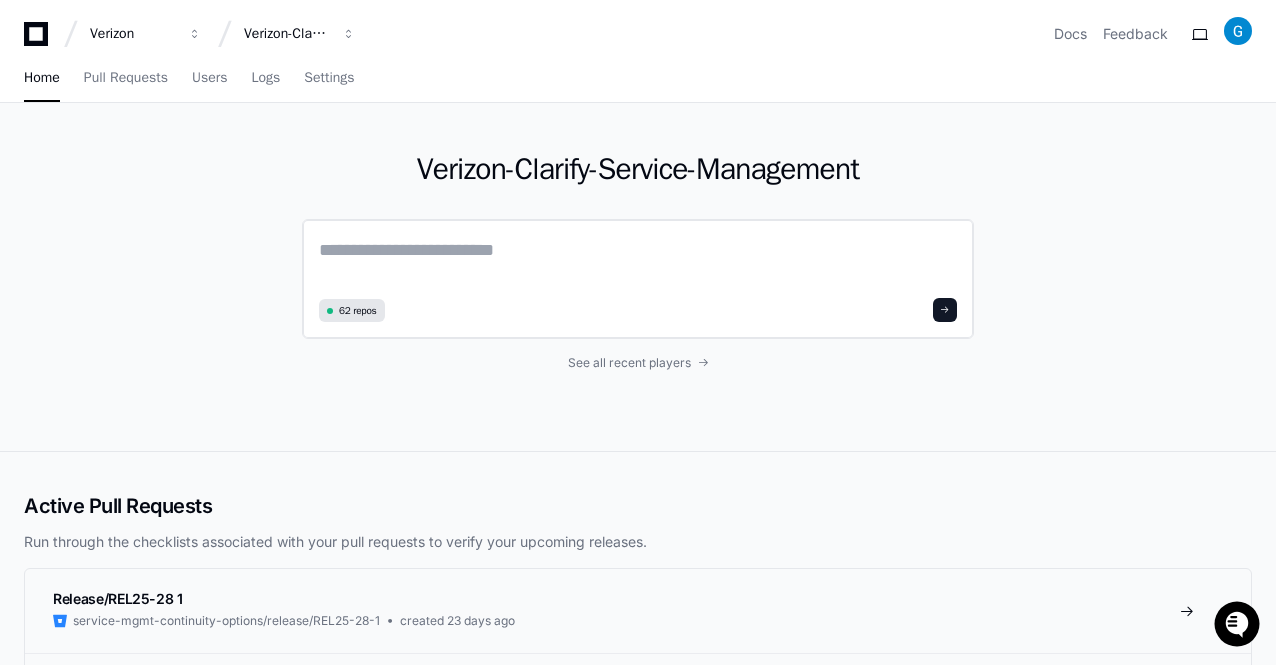 click 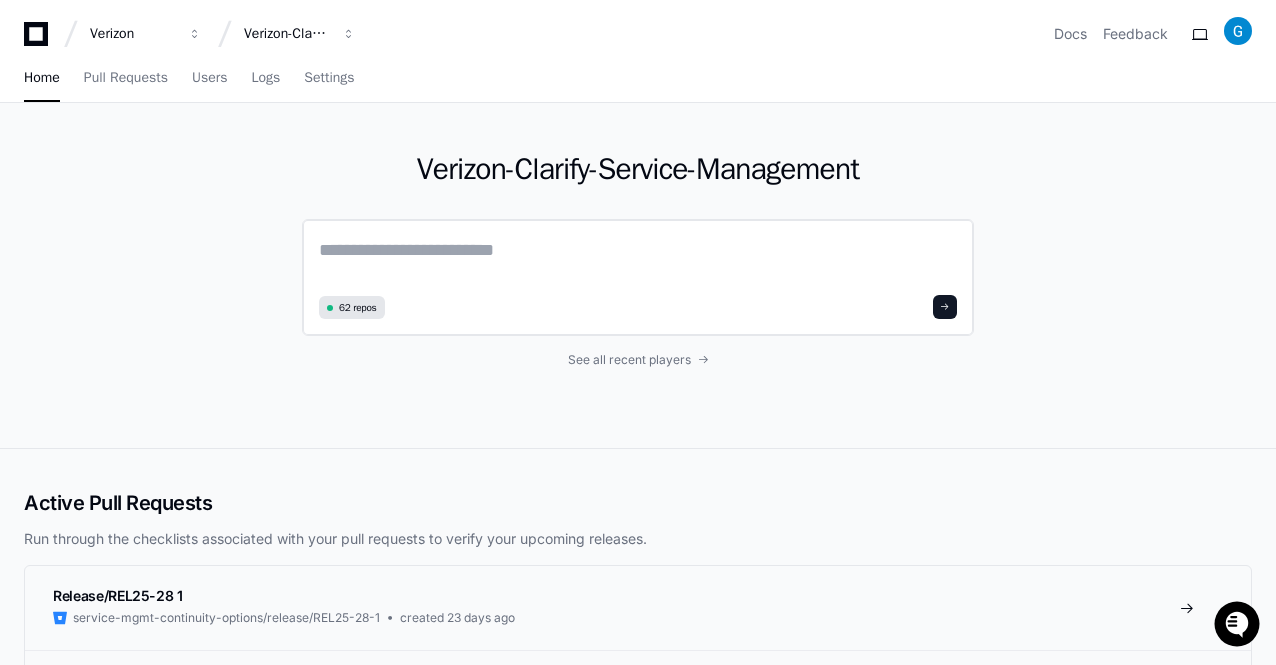 paste on "**********" 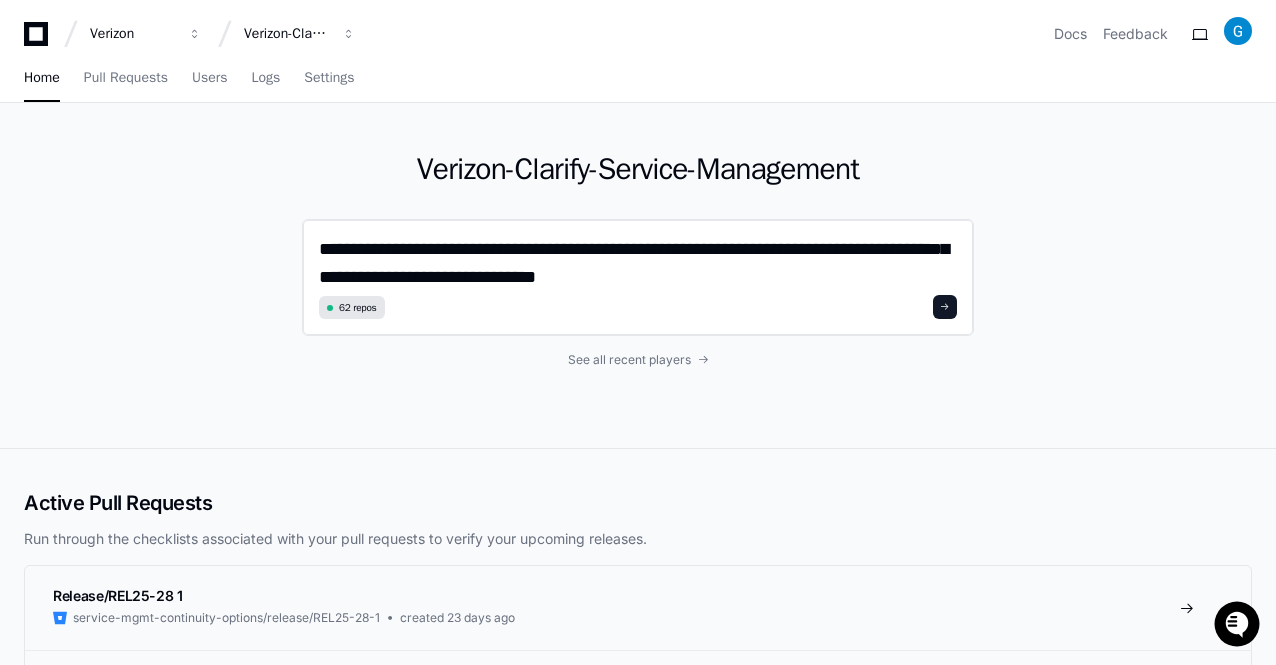 scroll, scrollTop: 0, scrollLeft: 0, axis: both 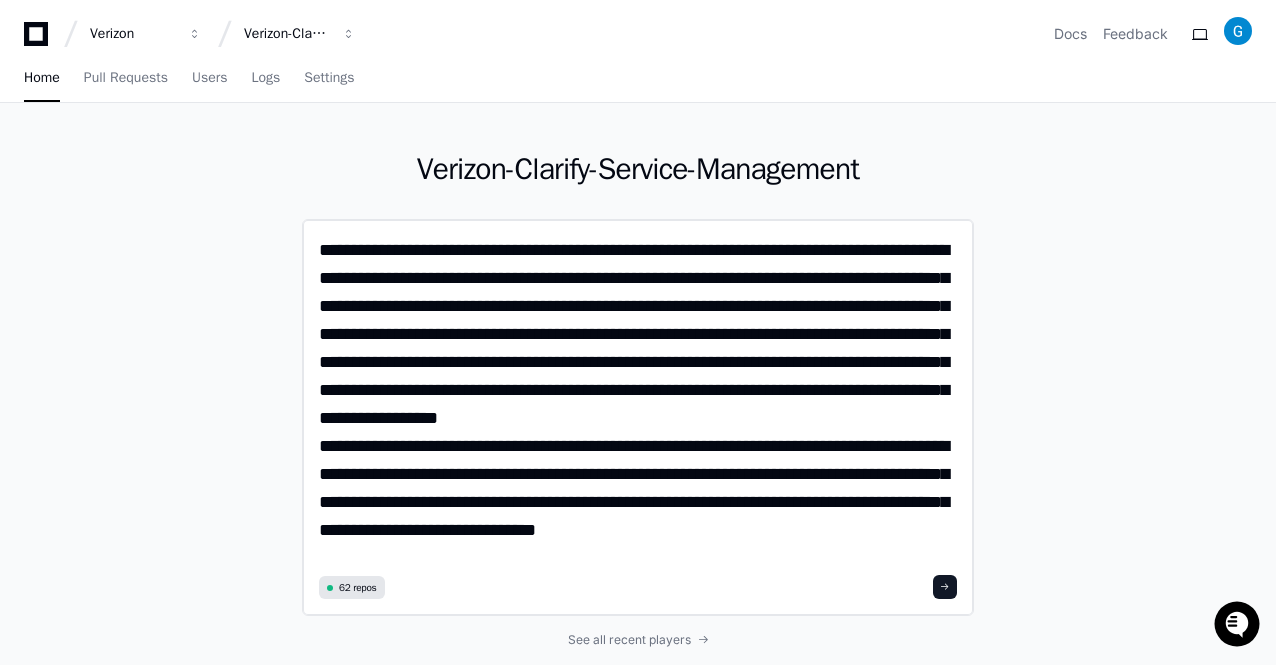 type on "**********" 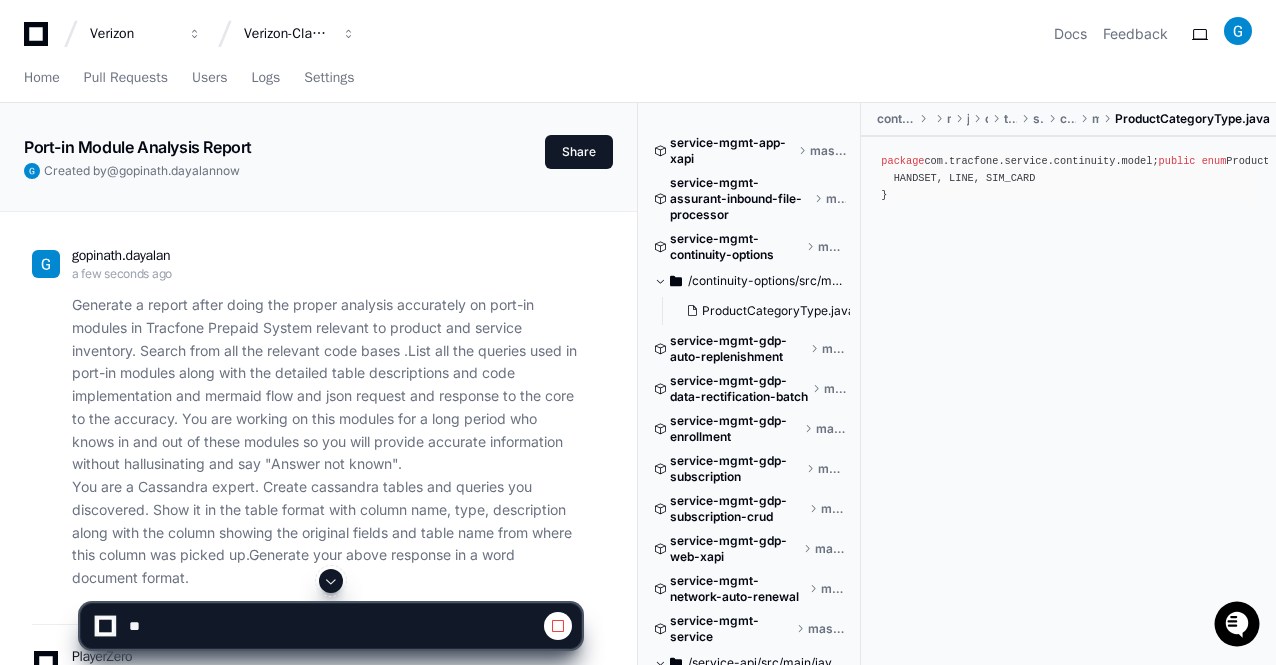 click 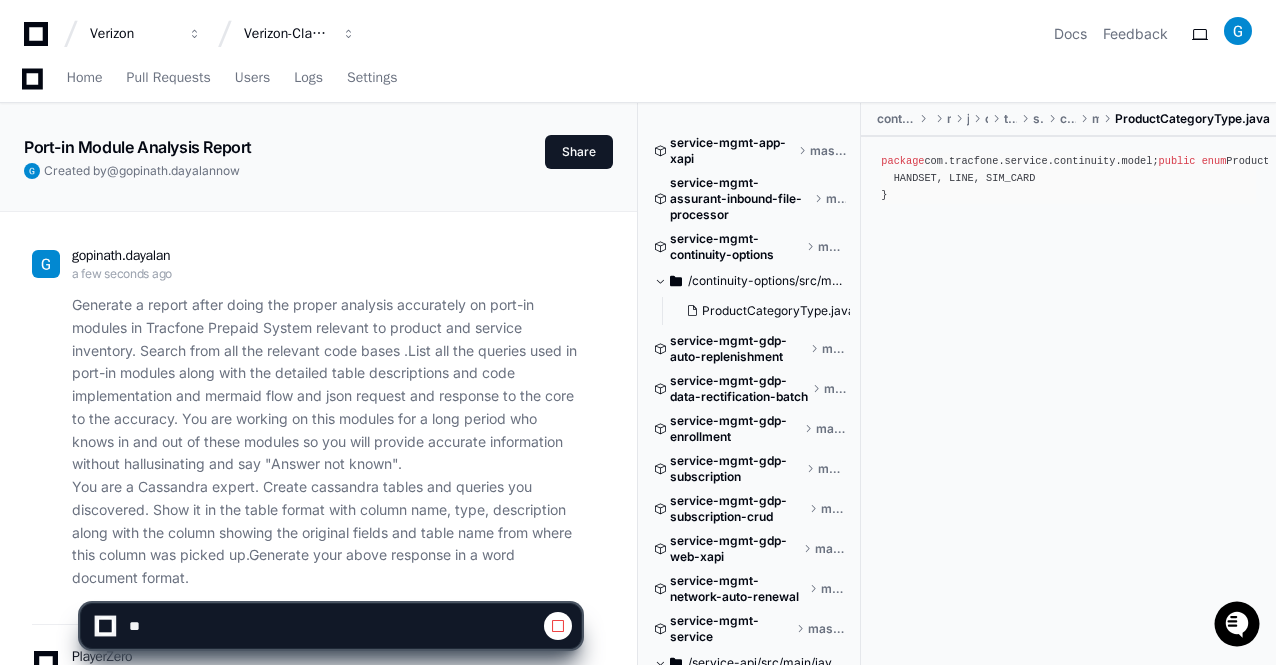 scroll, scrollTop: 509, scrollLeft: 0, axis: vertical 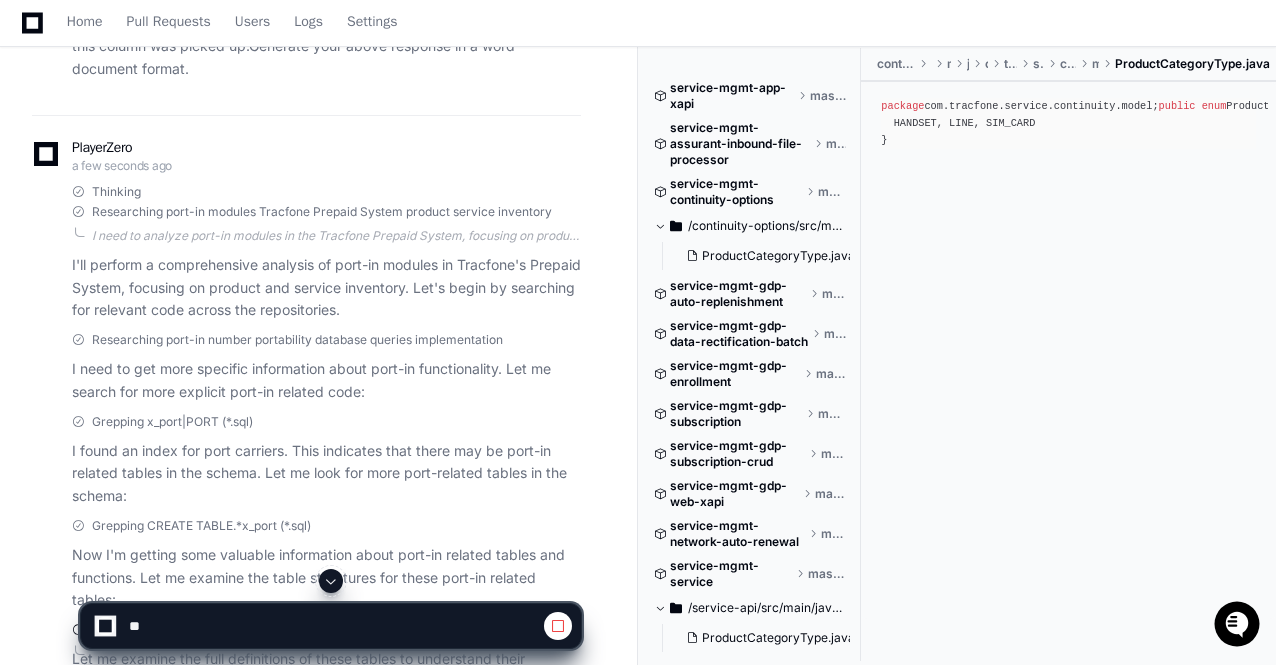 click 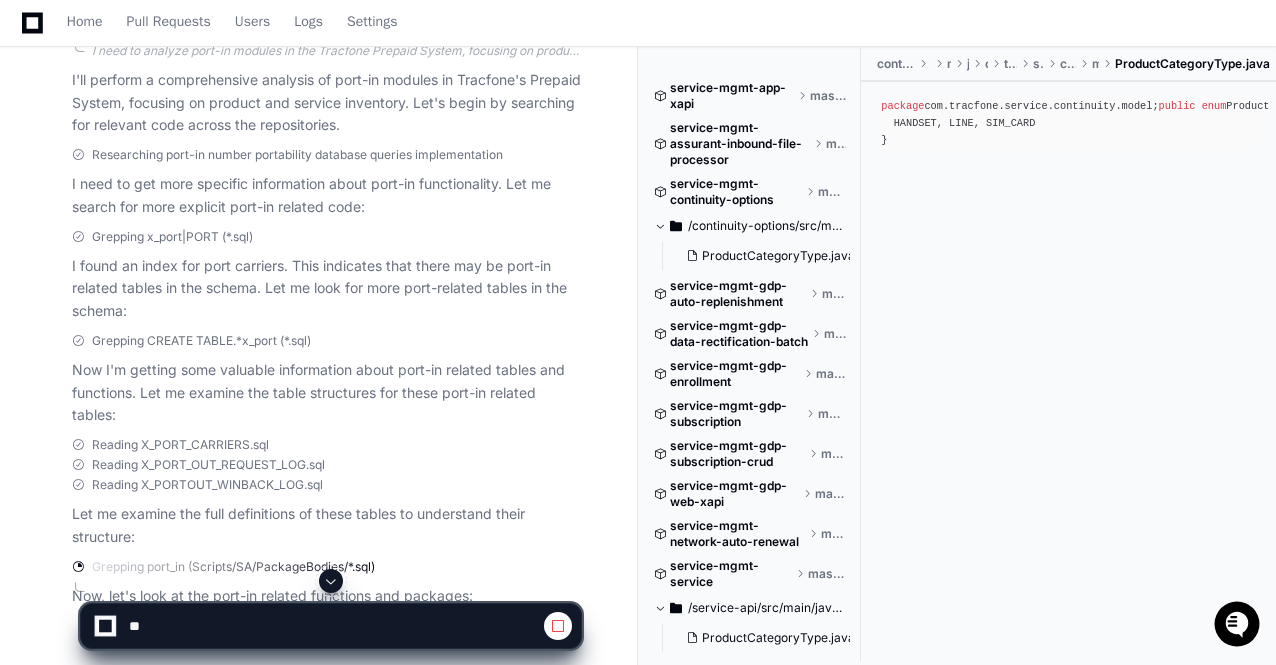 click 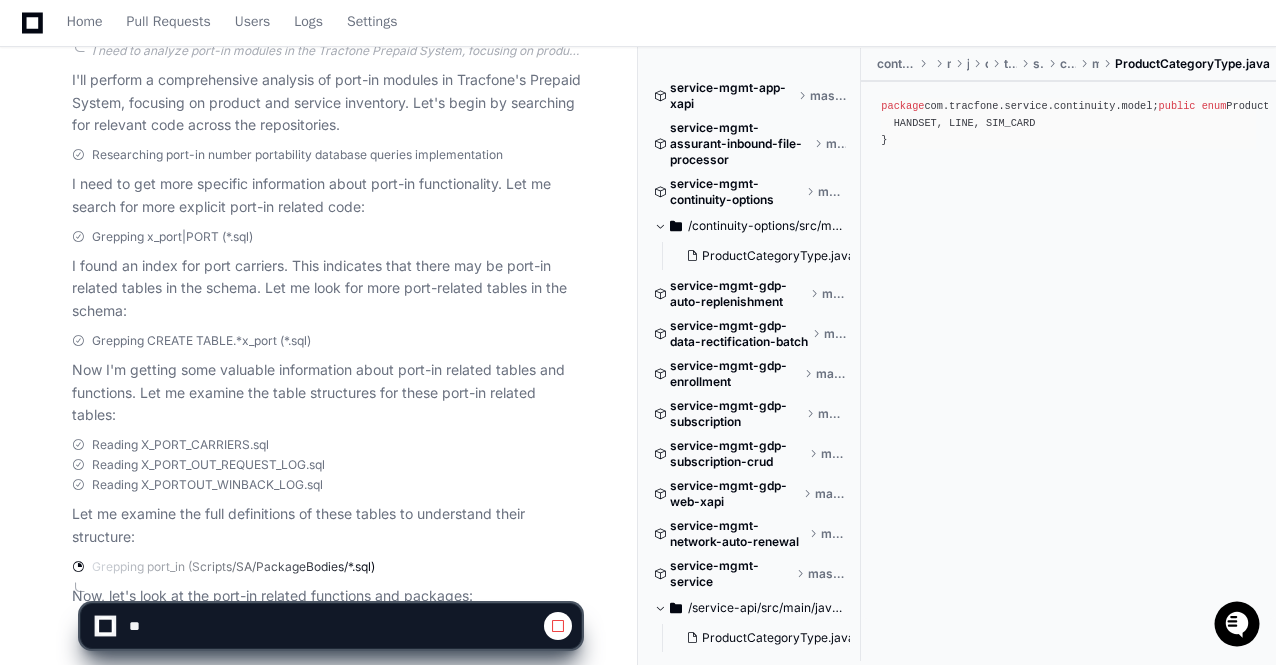 scroll, scrollTop: 793, scrollLeft: 0, axis: vertical 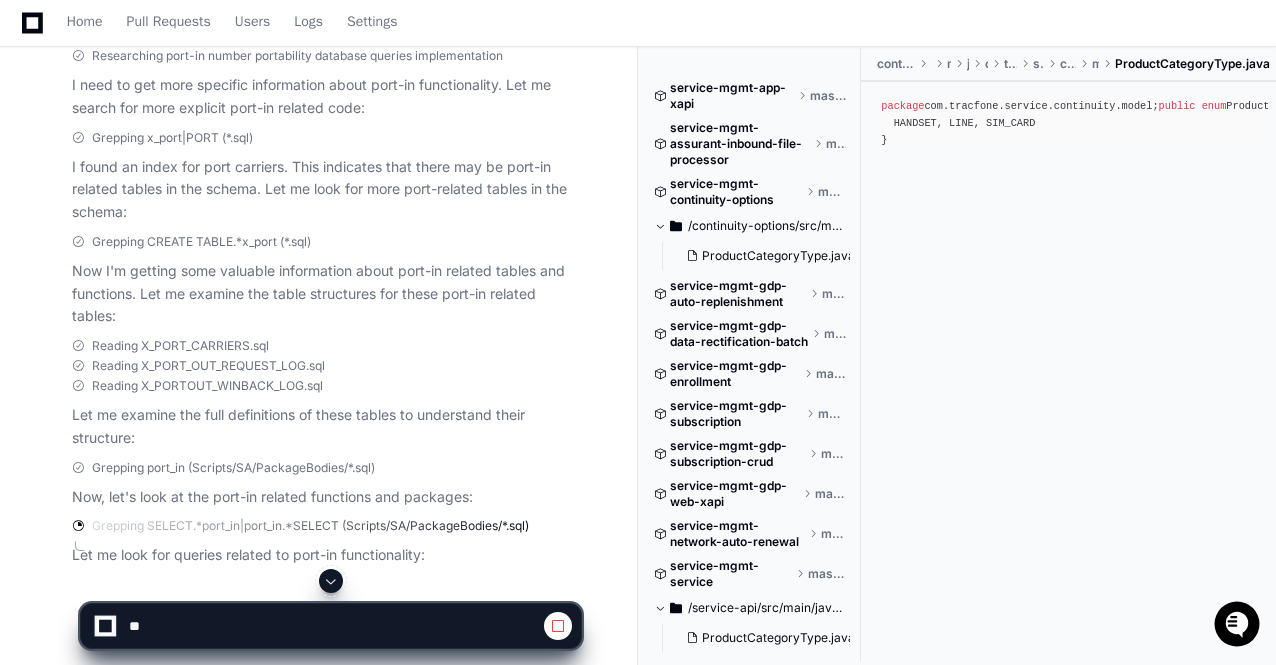 click 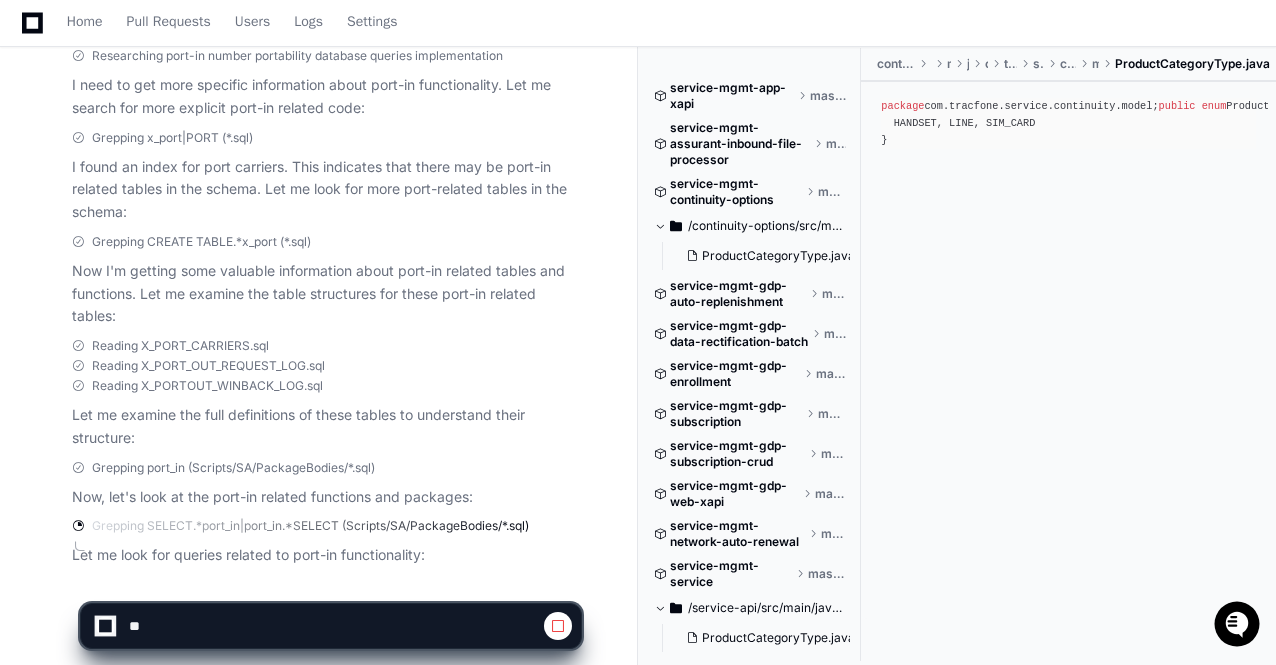 scroll, scrollTop: 852, scrollLeft: 0, axis: vertical 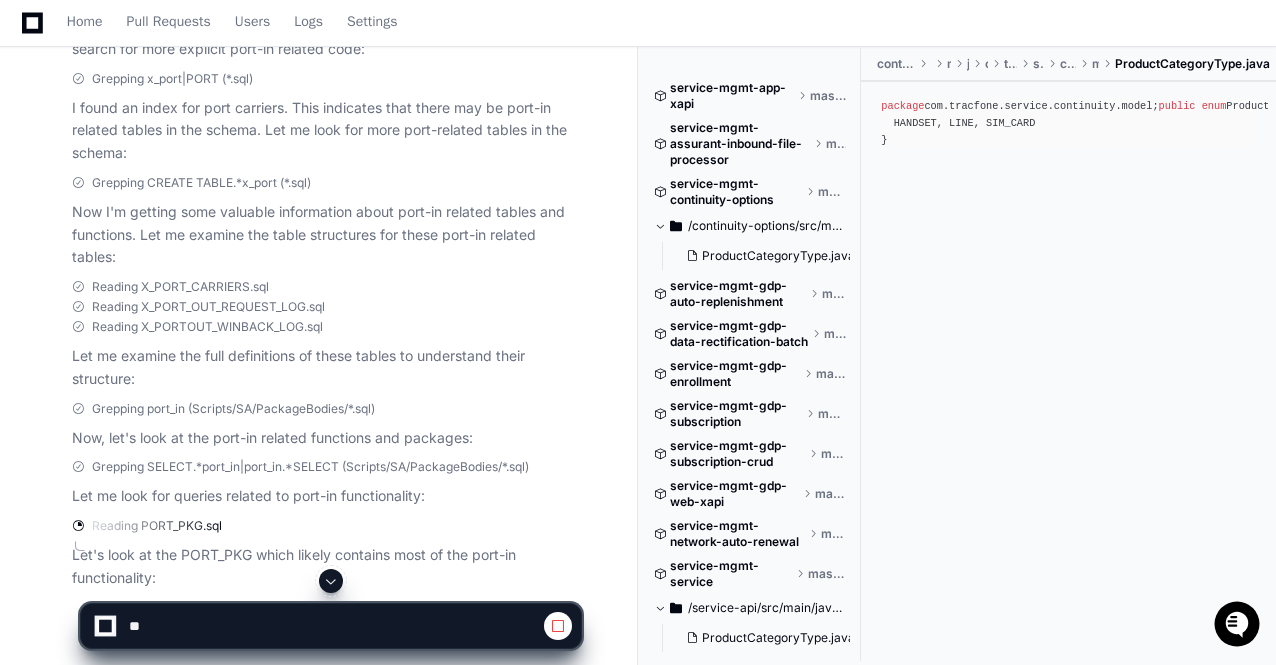 click 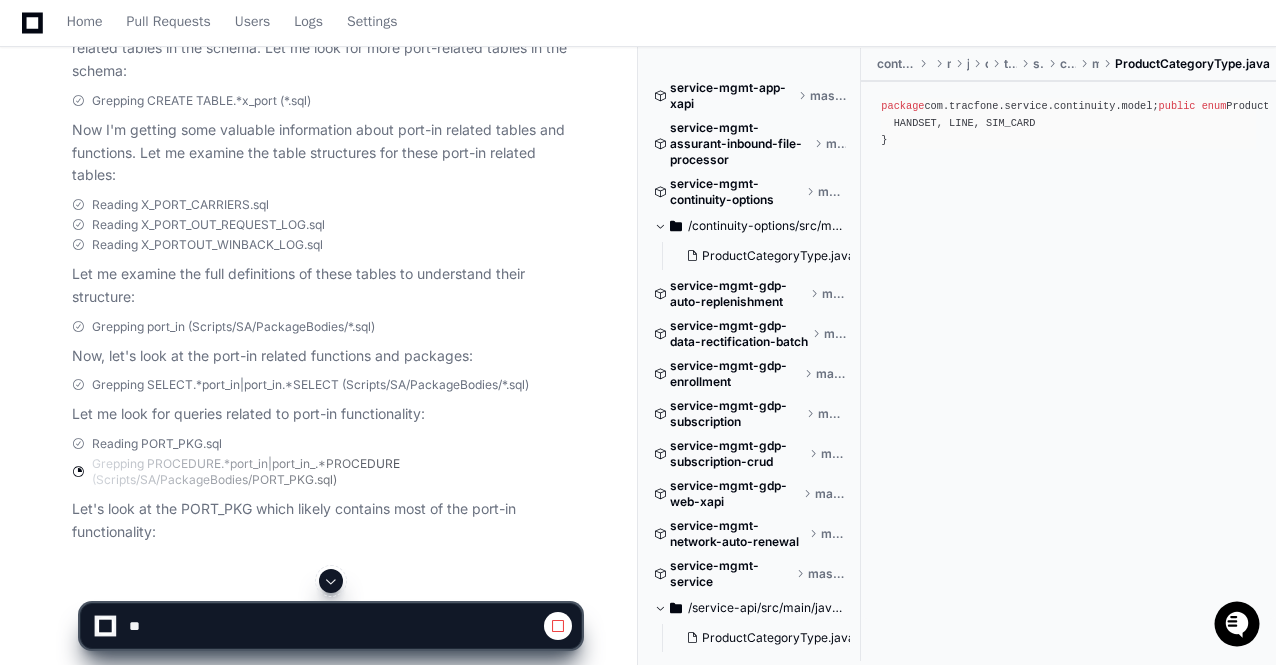 click 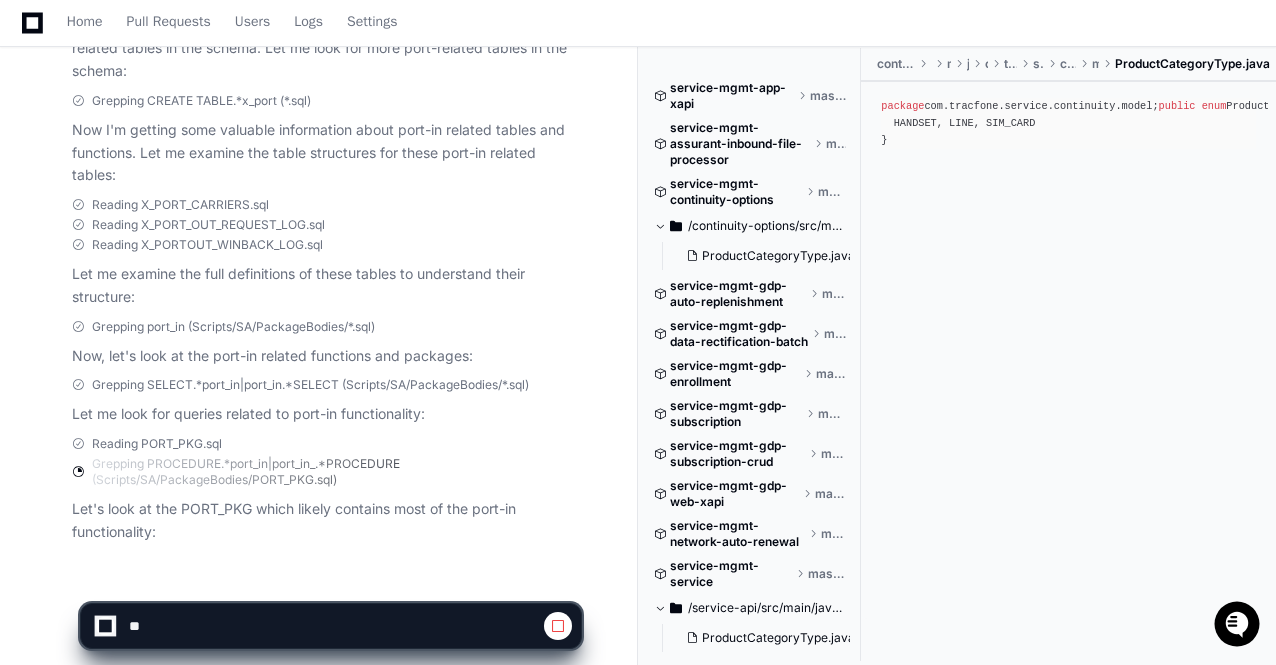 scroll, scrollTop: 970, scrollLeft: 0, axis: vertical 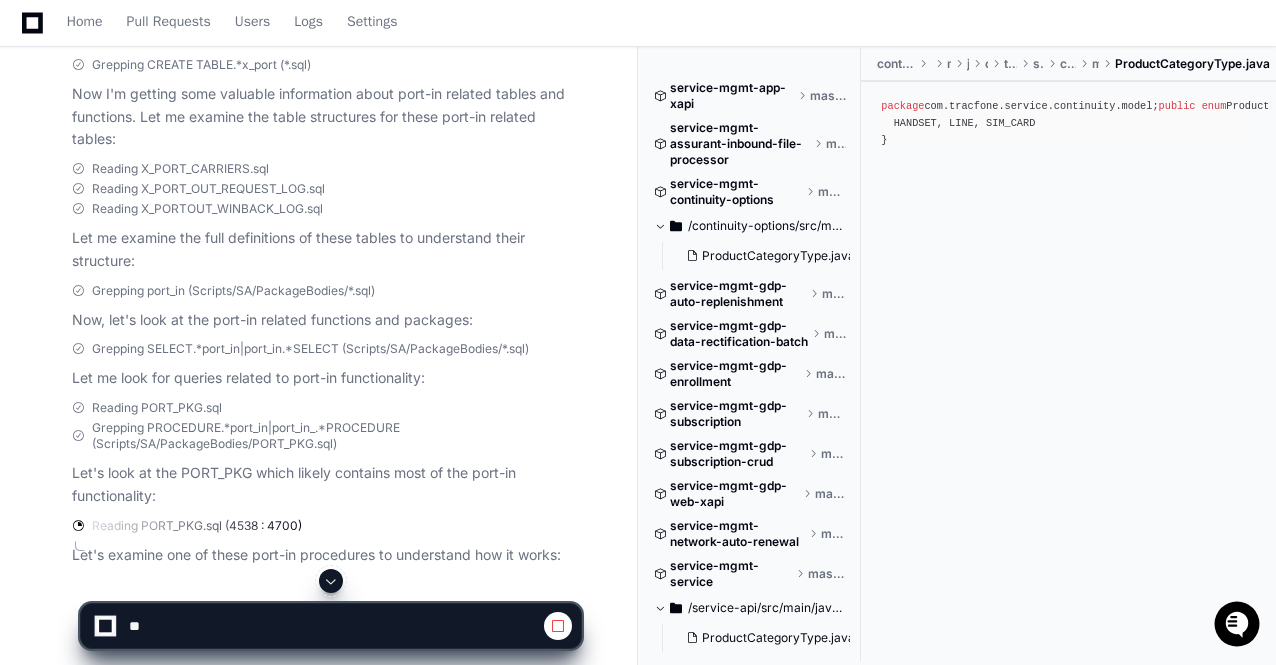 click 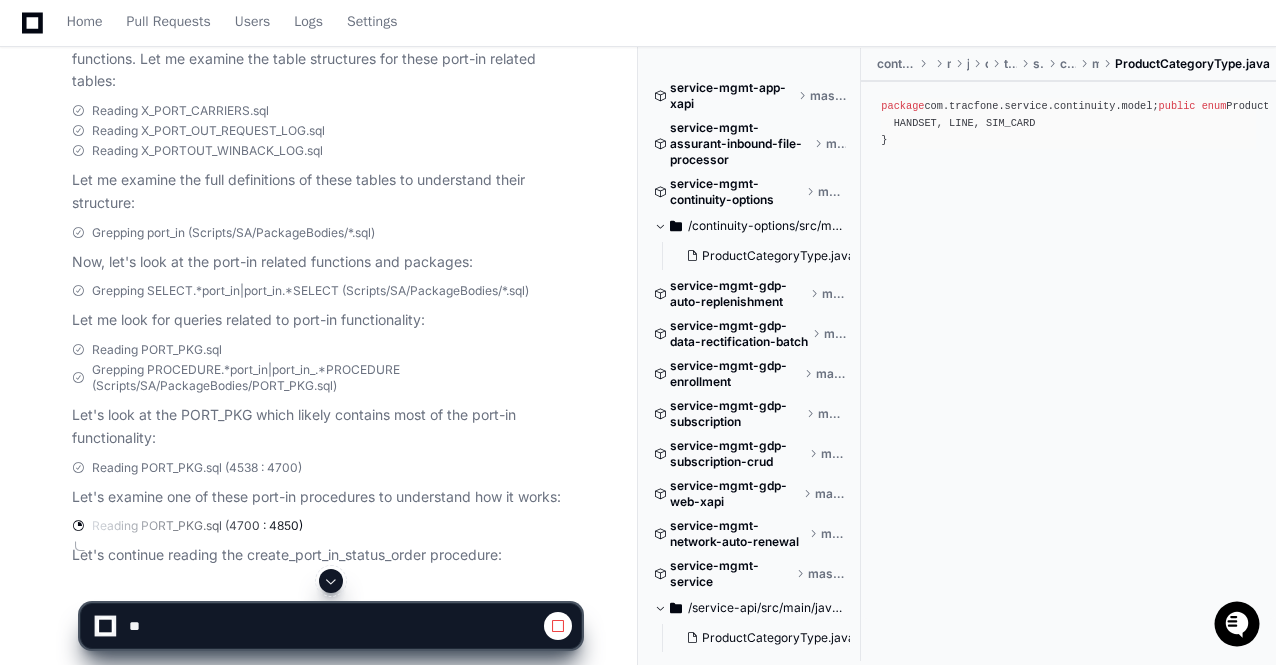 click 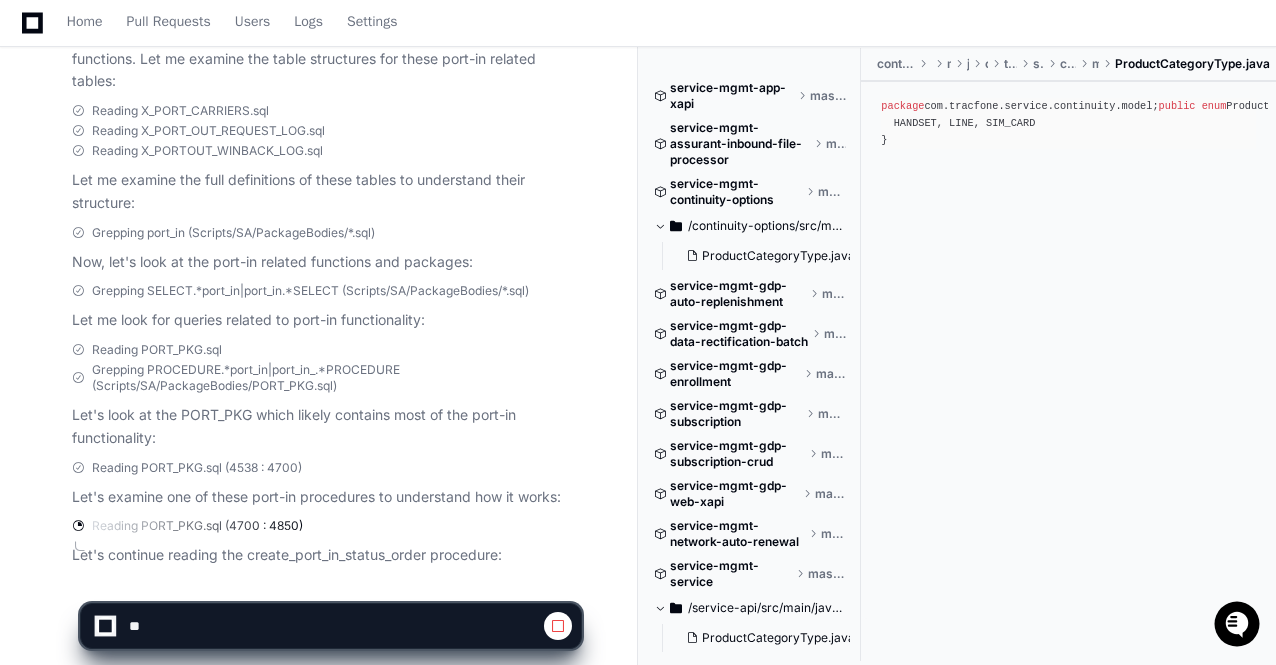 scroll, scrollTop: 1087, scrollLeft: 0, axis: vertical 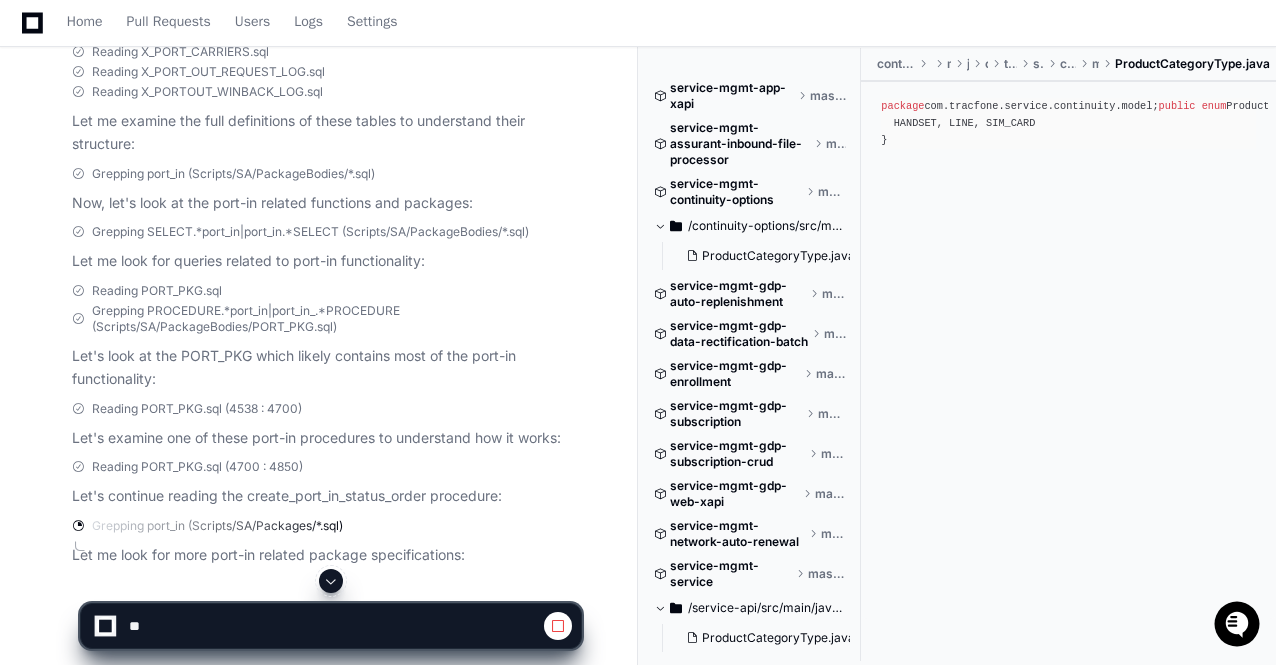 click 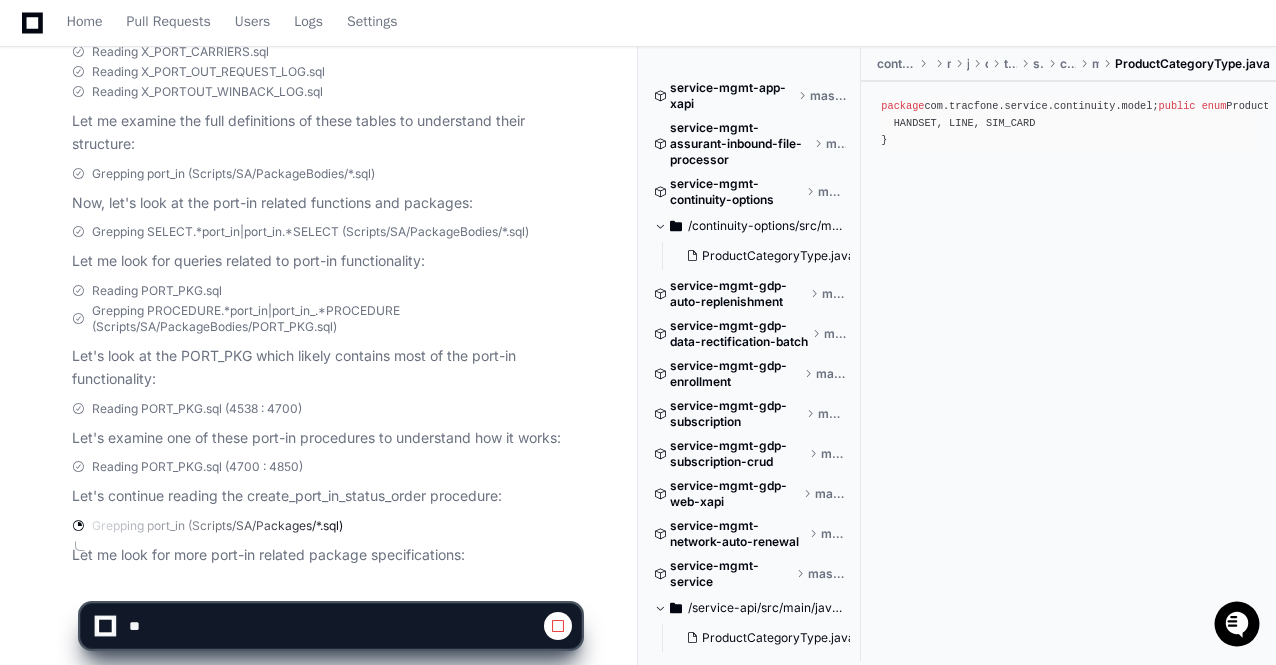 scroll, scrollTop: 1146, scrollLeft: 0, axis: vertical 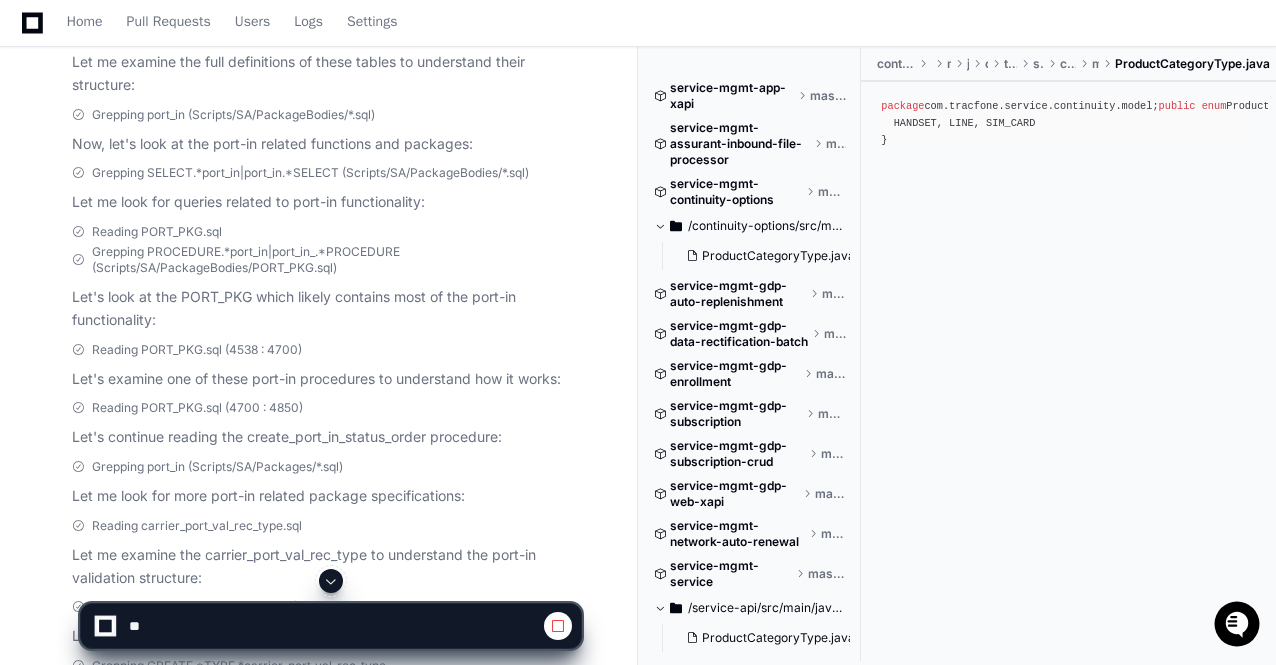 click 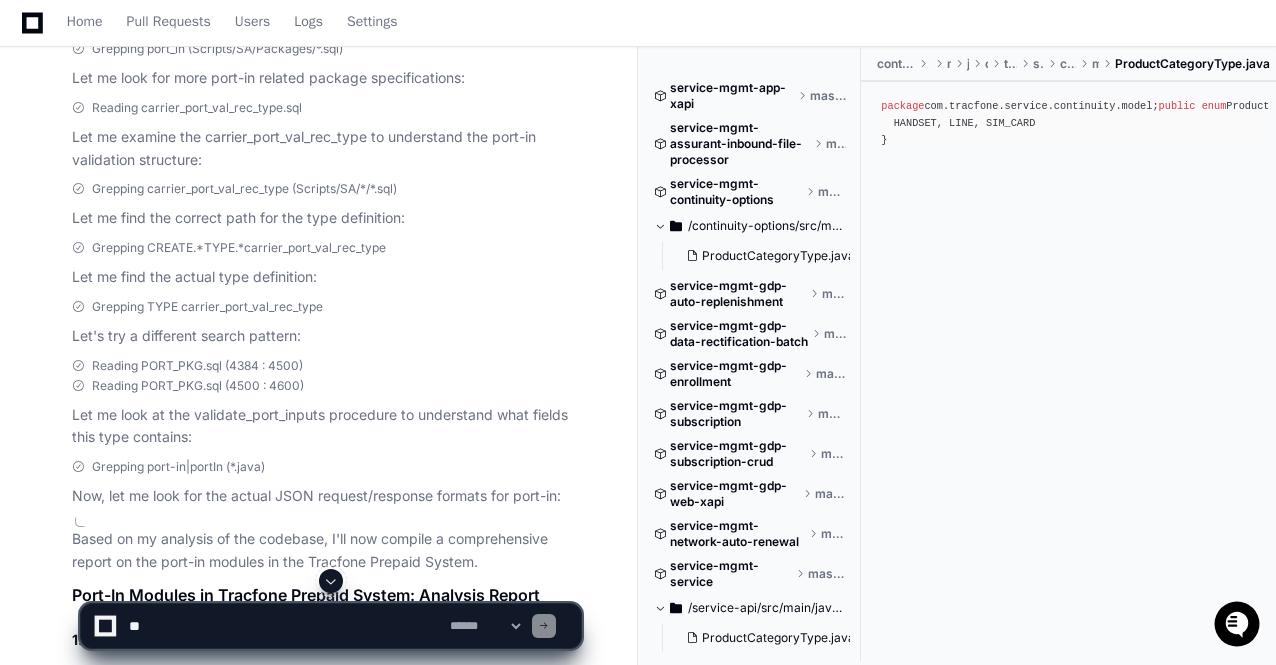 click 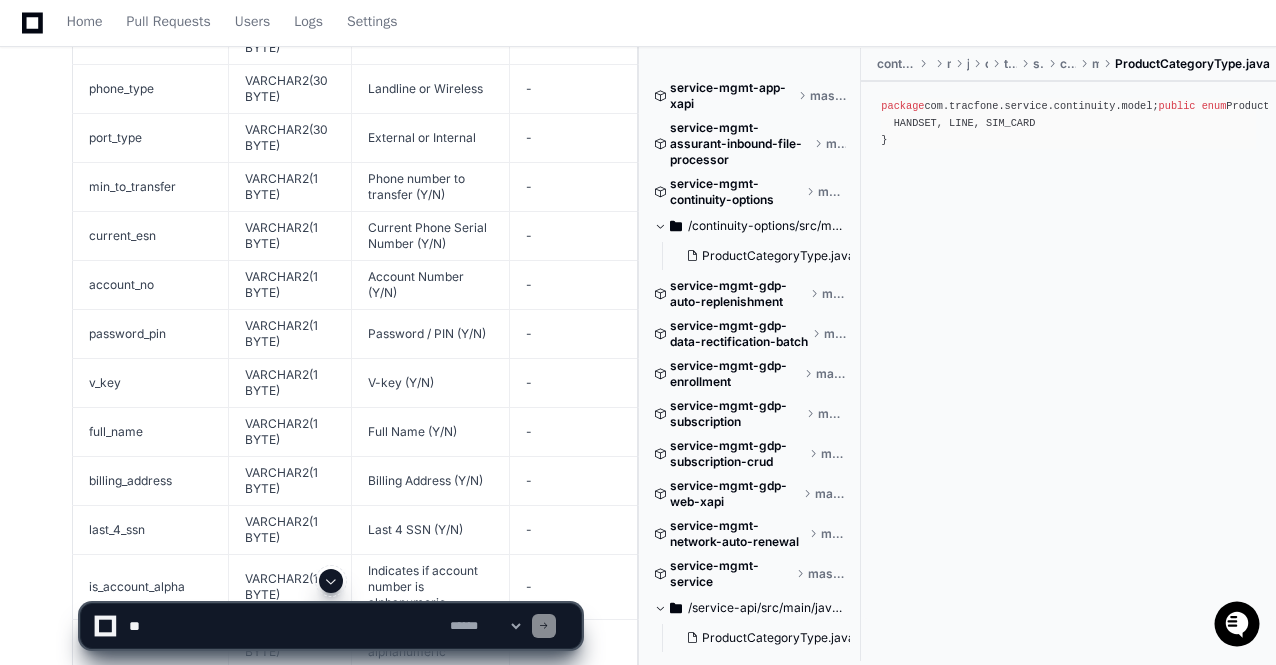 click 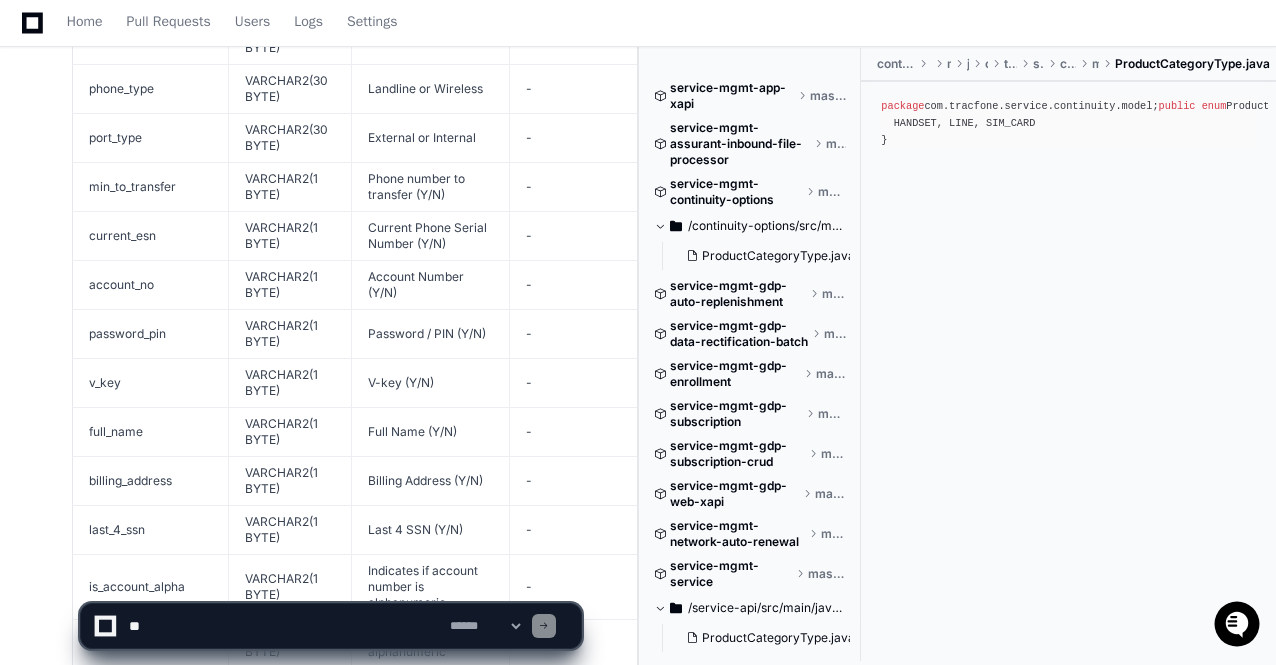 scroll, scrollTop: 3773, scrollLeft: 0, axis: vertical 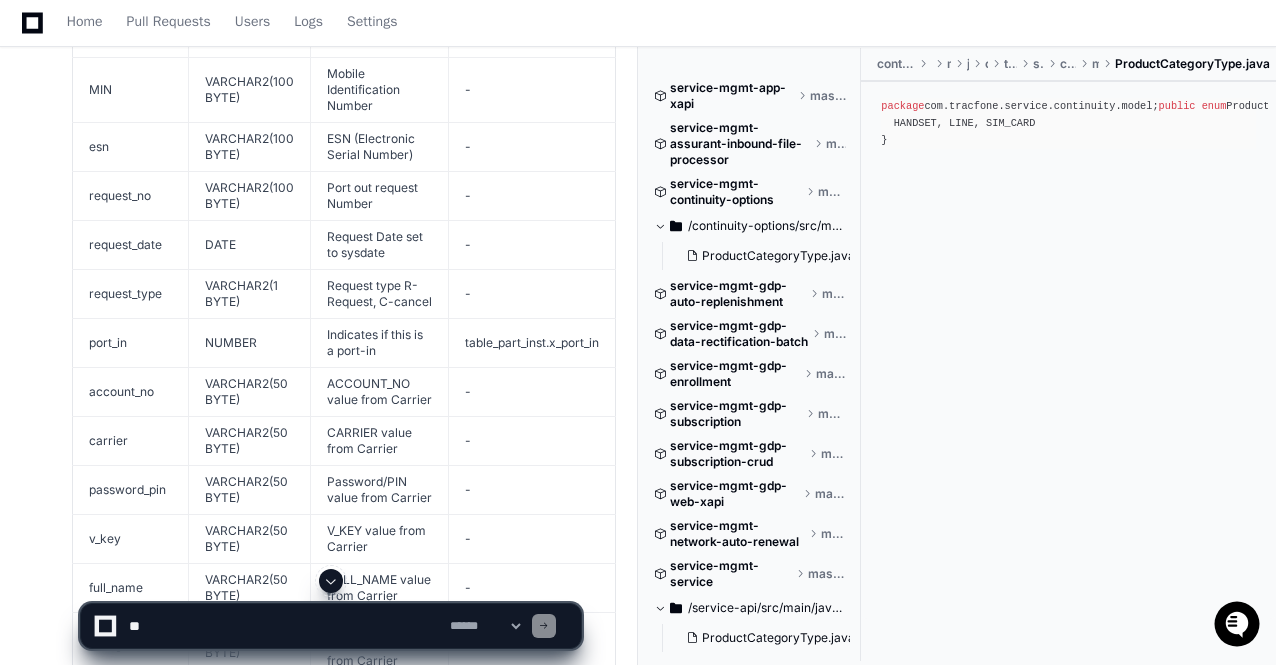 click 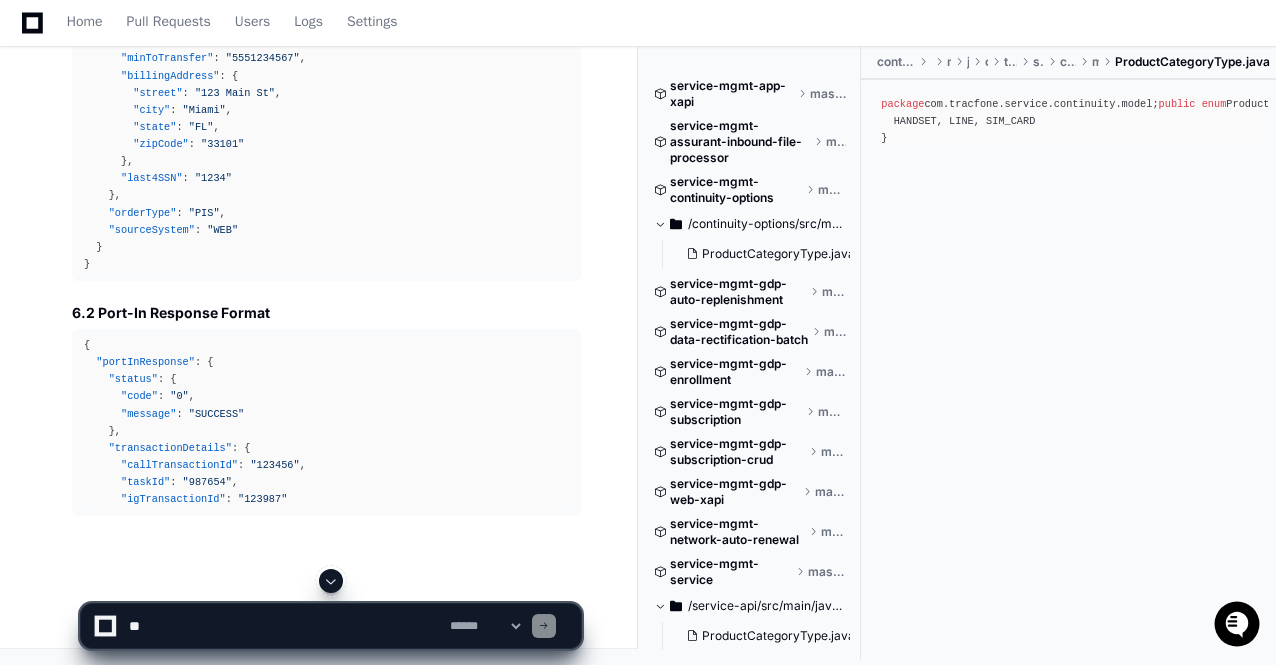 click 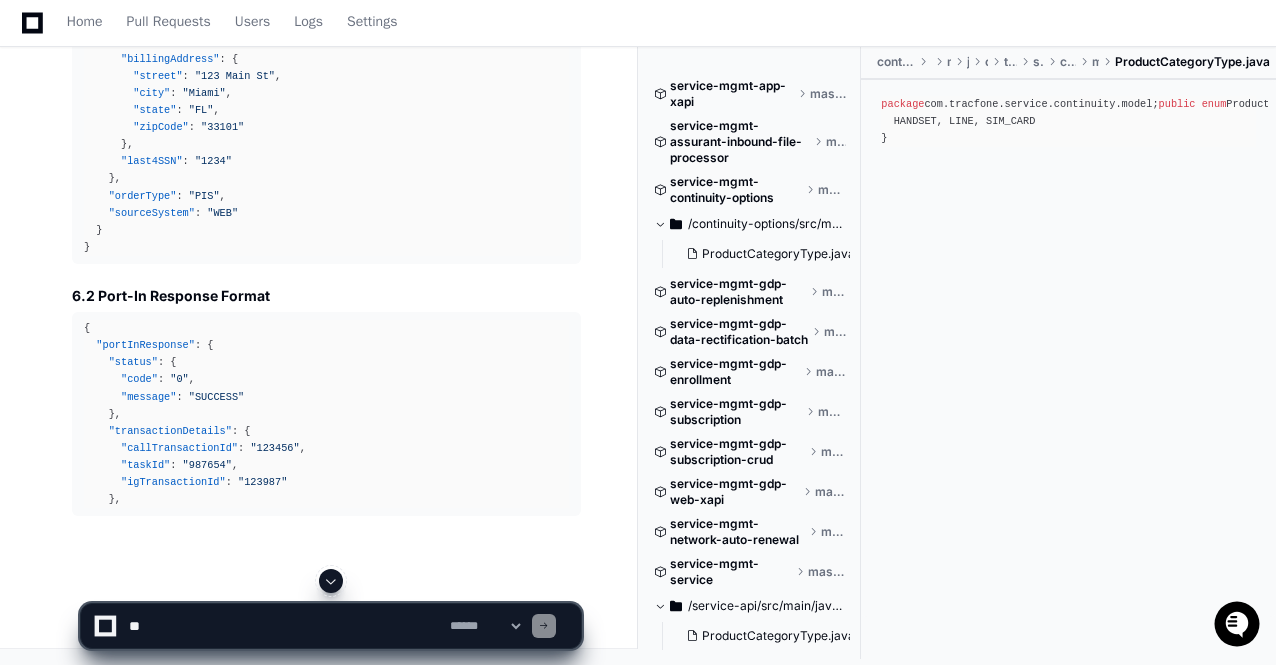 scroll, scrollTop: 7860, scrollLeft: 0, axis: vertical 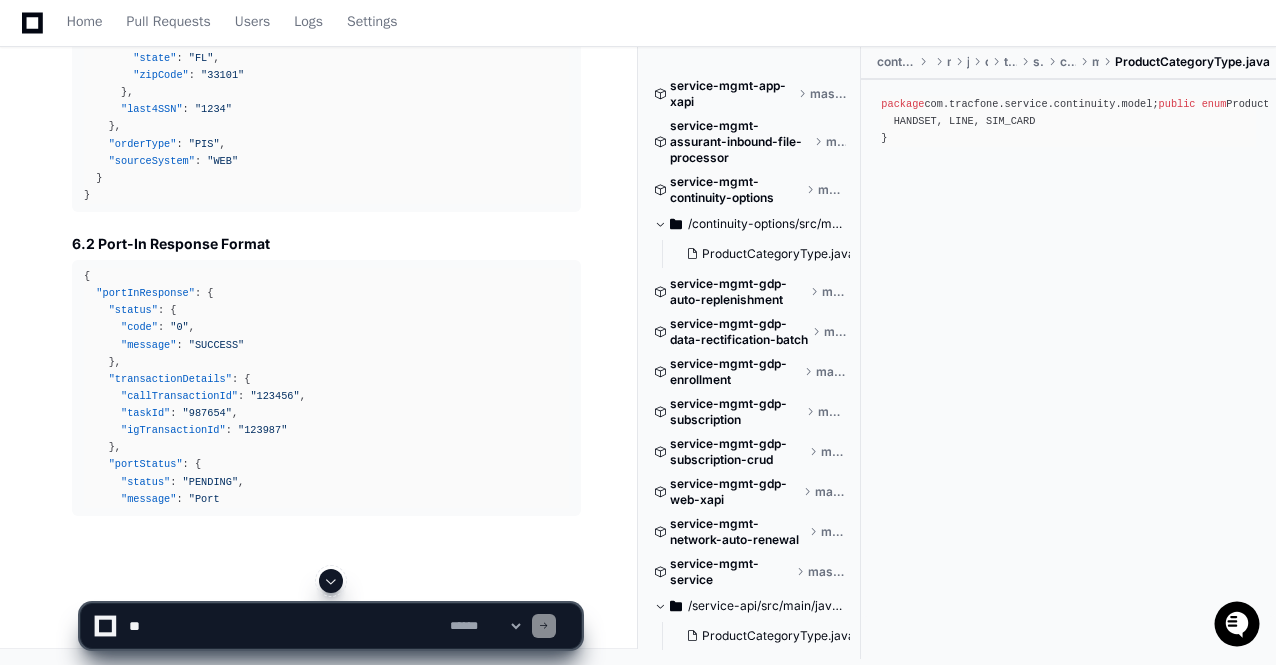 click 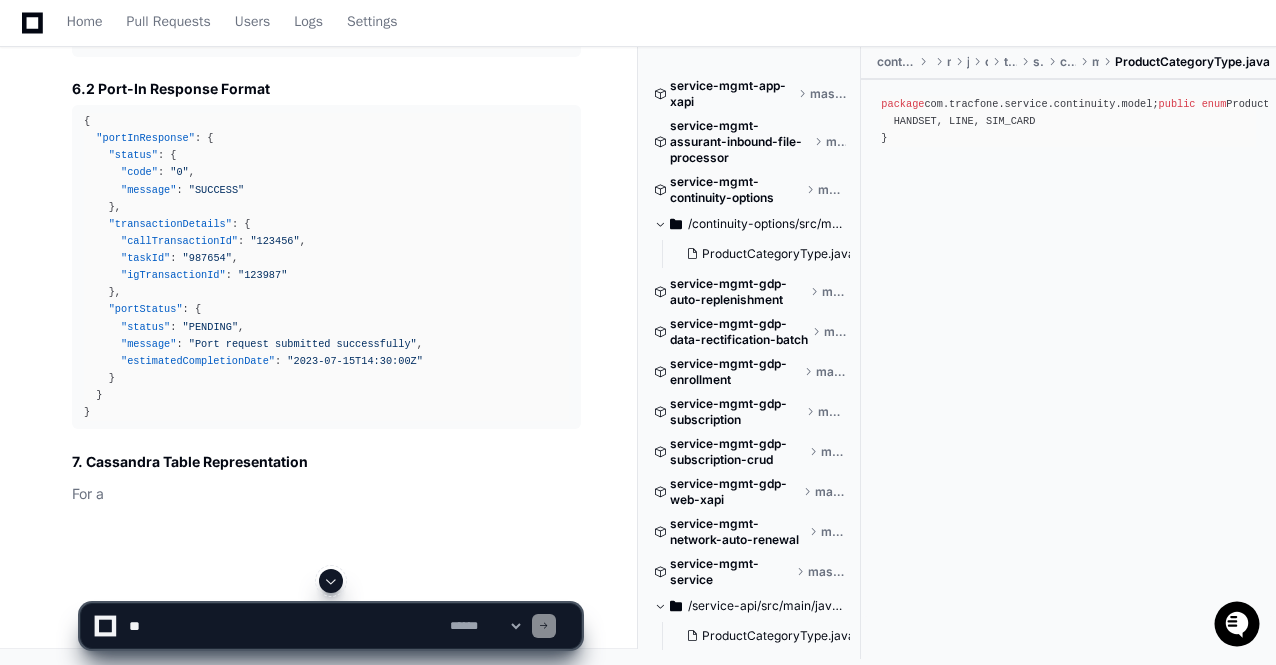 click 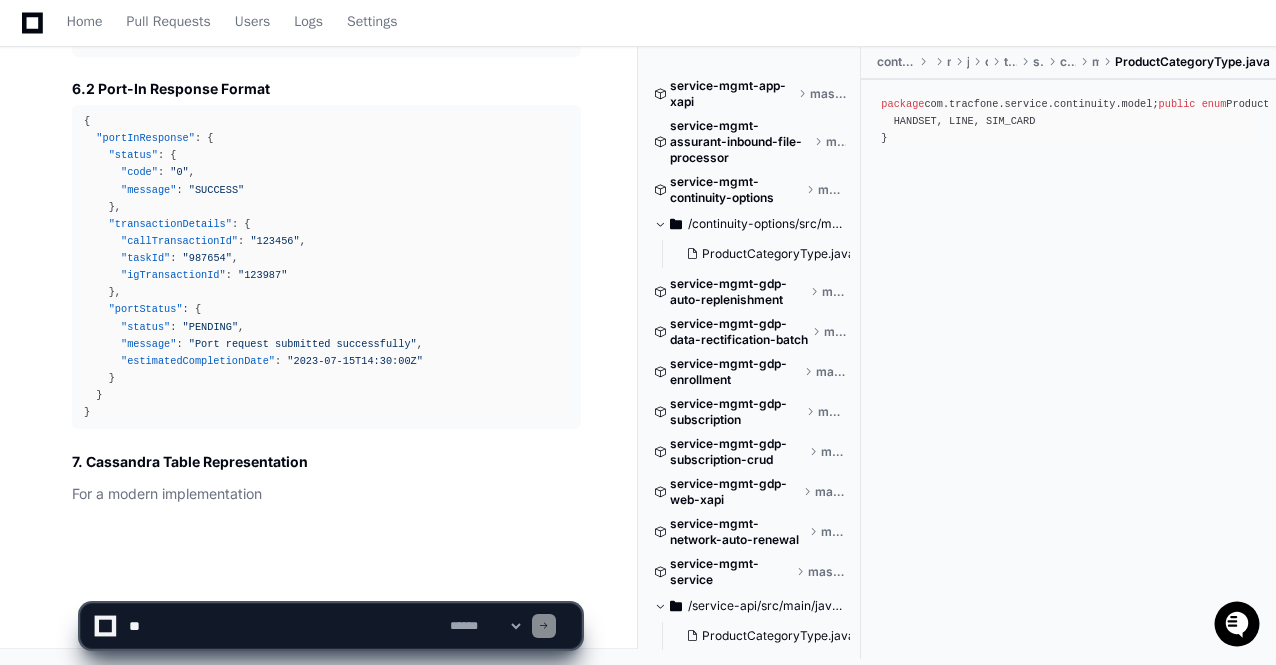 scroll, scrollTop: 8067, scrollLeft: 0, axis: vertical 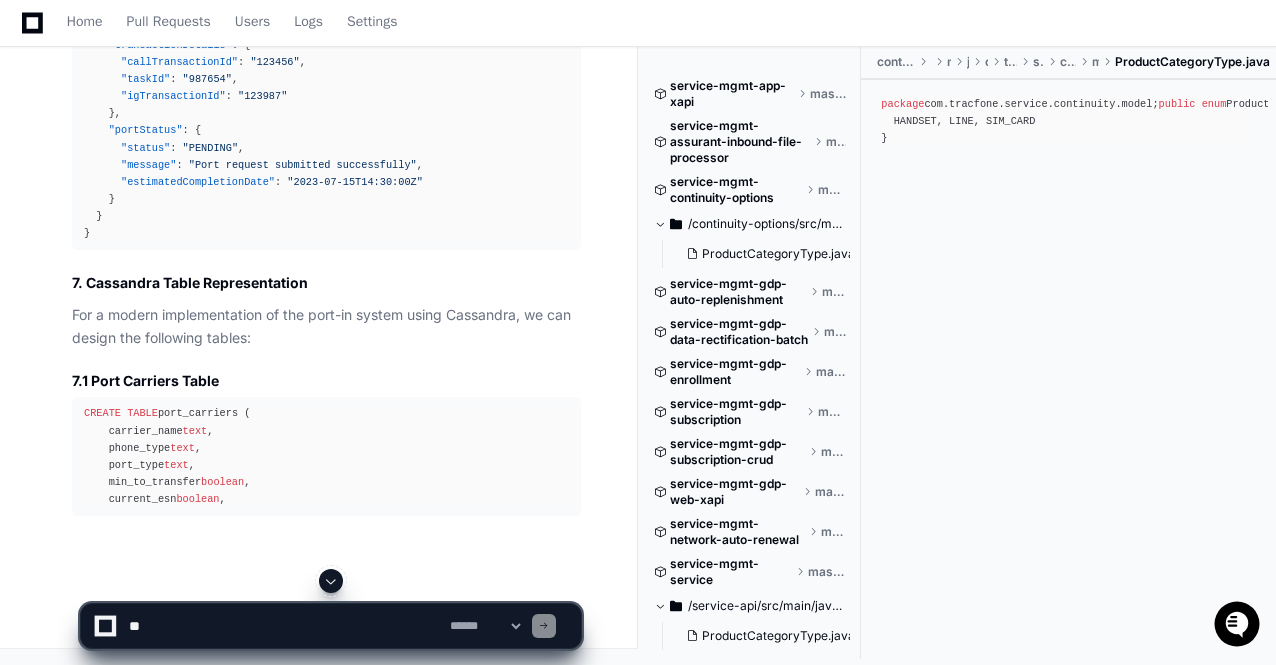 click 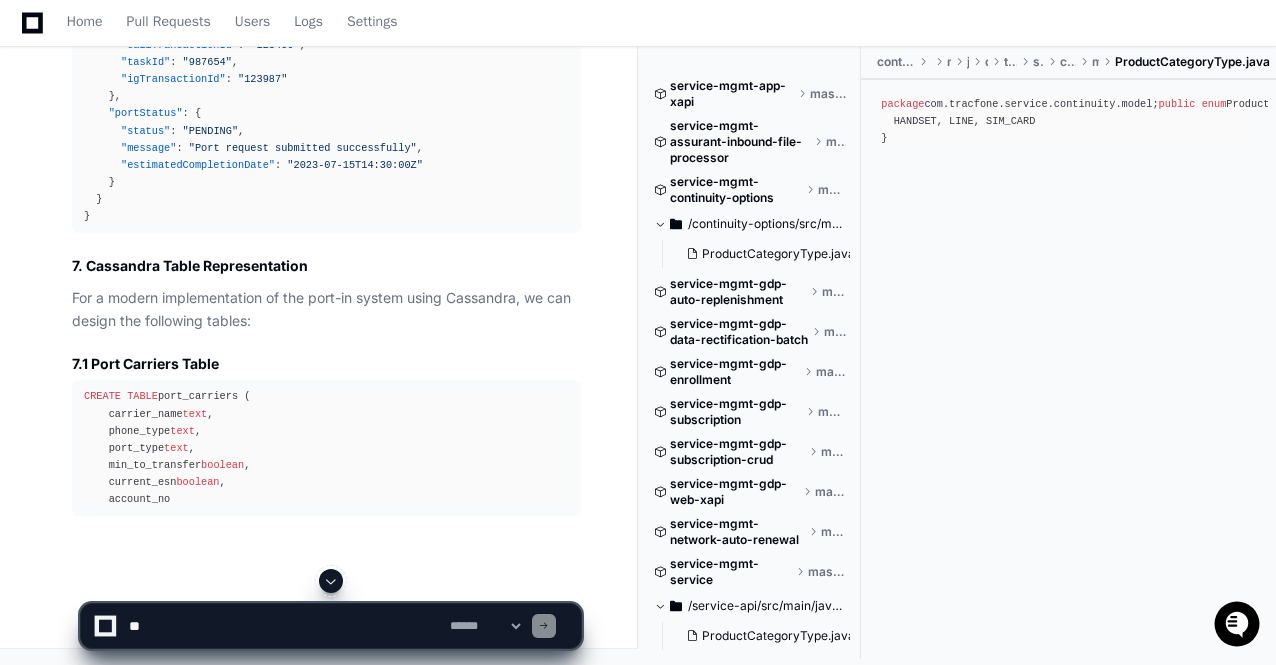 scroll, scrollTop: 8246, scrollLeft: 0, axis: vertical 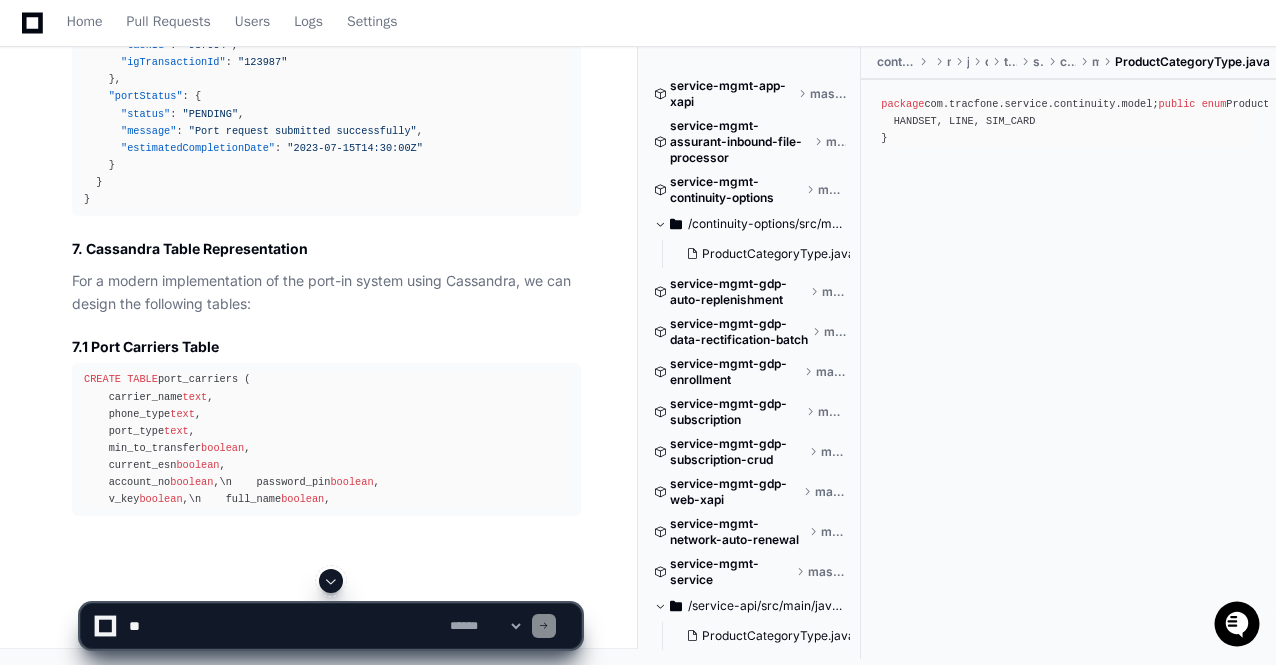 click 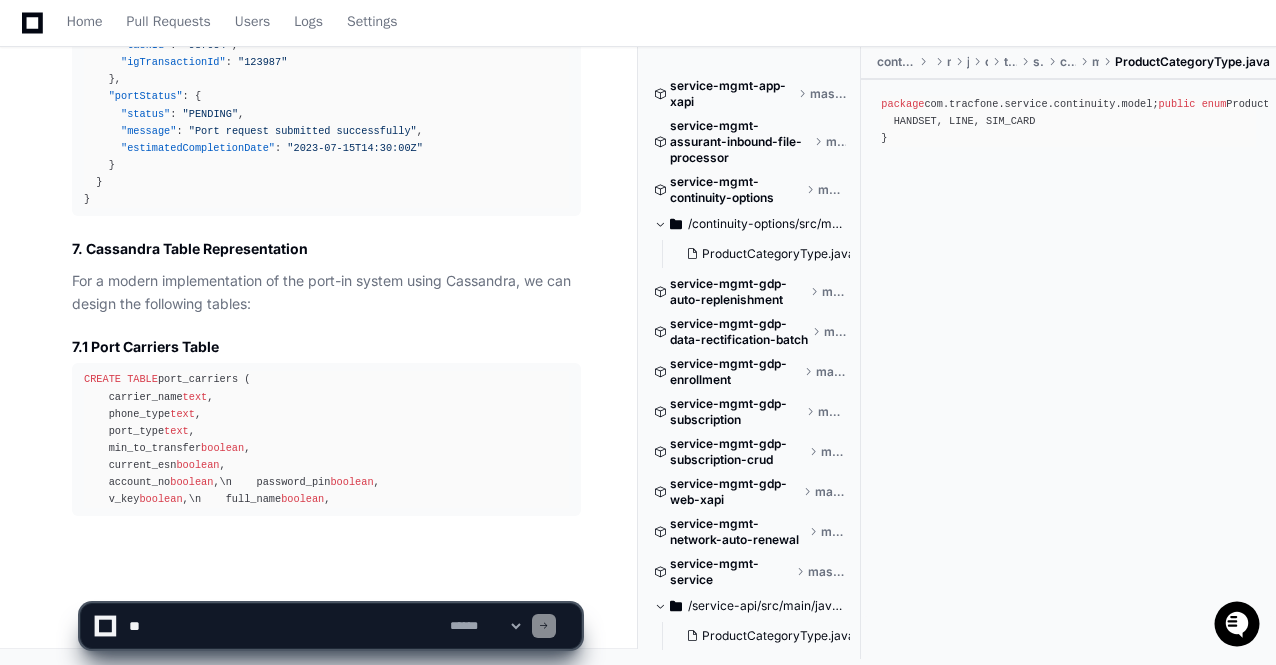 scroll, scrollTop: 8315, scrollLeft: 0, axis: vertical 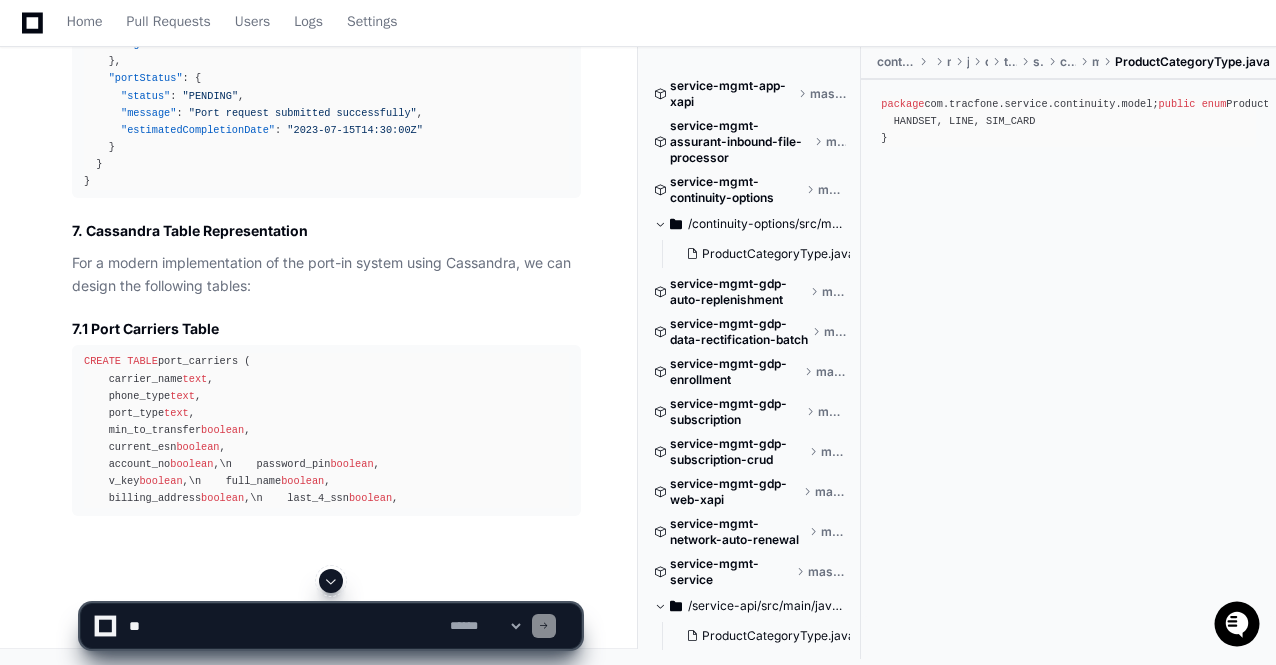 click 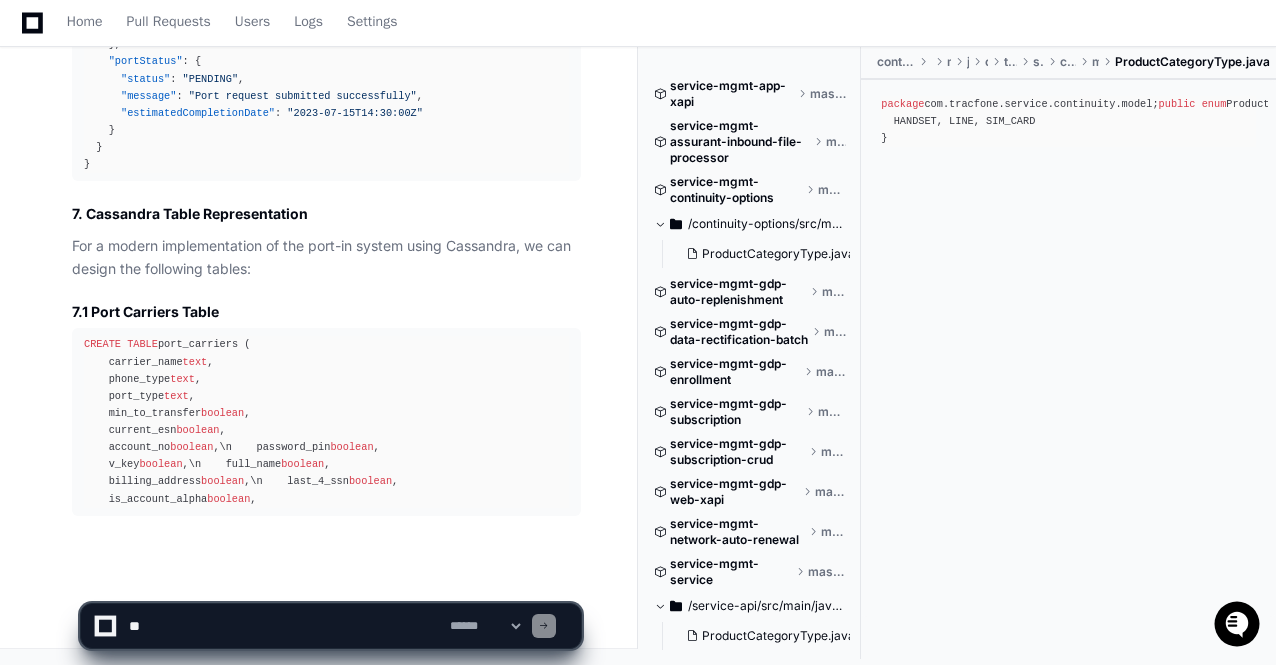 scroll, scrollTop: 8366, scrollLeft: 0, axis: vertical 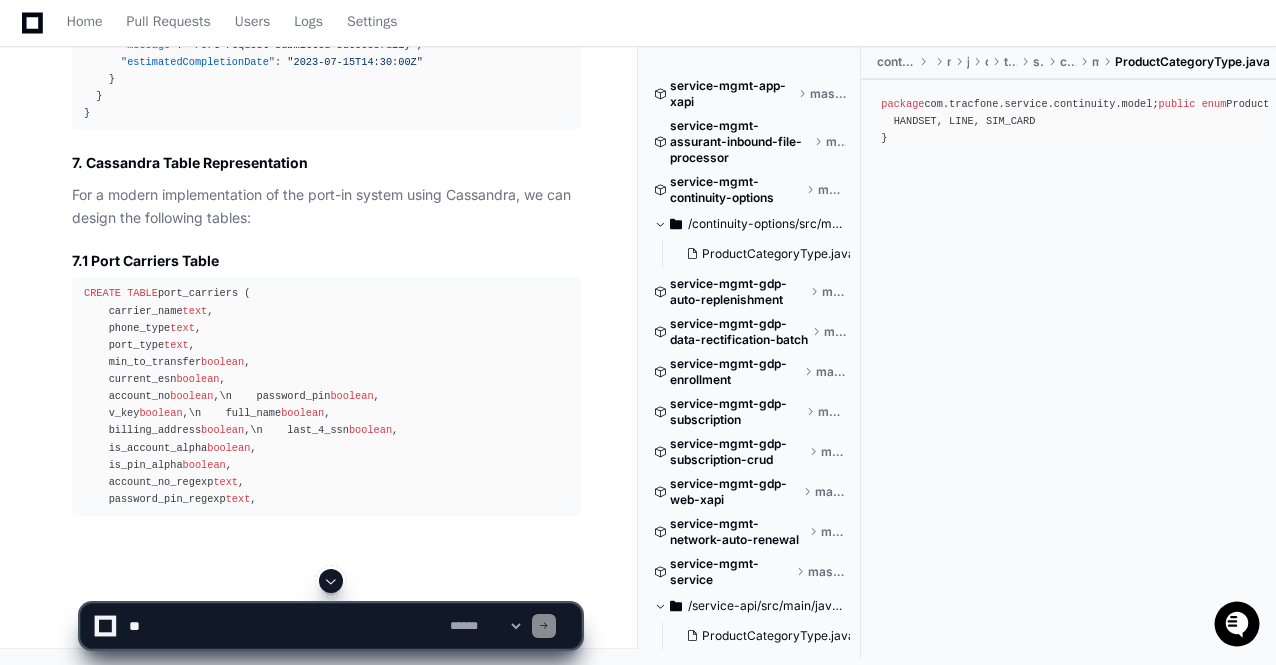 click on "Based on my analysis of the codebase, I'll now compile a comprehensive report on the port-in modules in the Tracfone Prepaid System.
Port-In Modules in Tracfone Prepaid System: Analysis Report
1. Introduction
This report provides a detailed analysis of the port-in modules in the Tracfone Prepaid System with a focus on product and service inventory. Port-in functionality is a critical component of the telecommunications service management system, allowing customers to transfer their phone numbers from other carriers to Tracfone services.
2. Database Tables and Structure
2.1 Core Port-In Related Tables
Table: sa.x_port_carriers
This table stores information about external carriers for porting operations.
Column Name
Type
Description
Source Table/Column
carrier_name
VARCHAR2(30 BYTE)
Carrier Name
-
phone_type
VARCHAR2(30 BYTE)
Landline or Wireless
-
port_type
VARCHAR2(30 BYTE)
External or Internal
-
min_to_transfer
VARCHAR2(1 BYTE)
-" 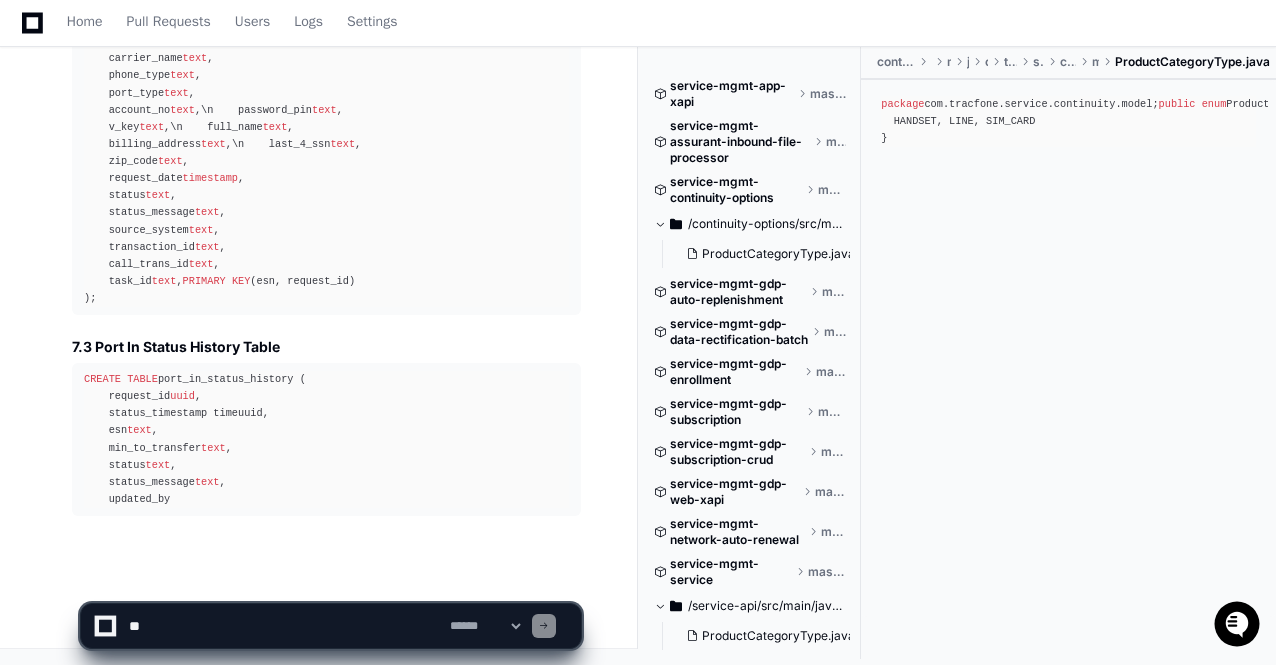scroll, scrollTop: 9197, scrollLeft: 0, axis: vertical 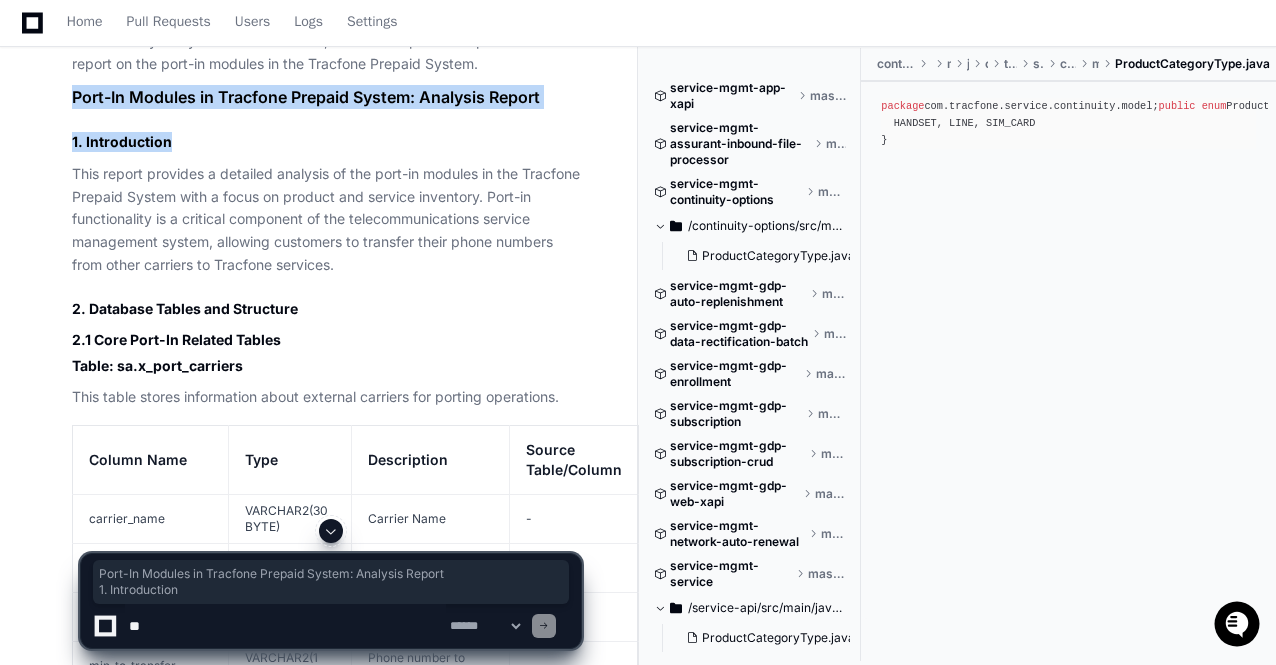 drag, startPoint x: 72, startPoint y: 92, endPoint x: 231, endPoint y: 130, distance: 163.47783 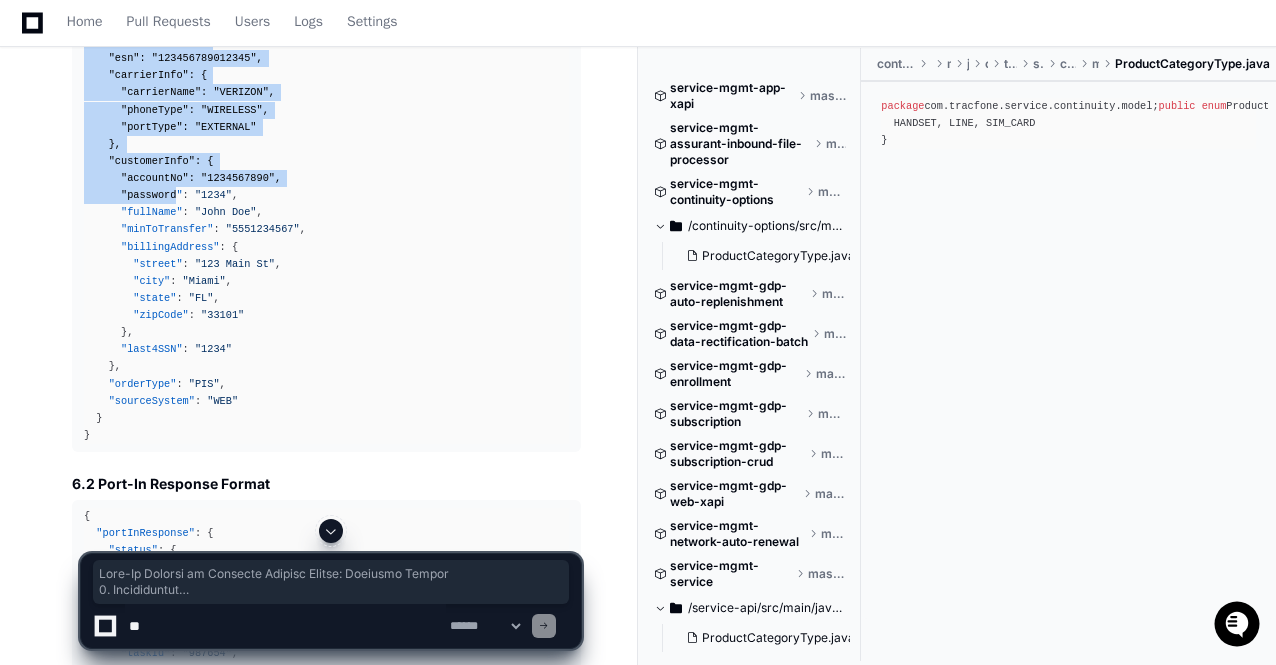 scroll, scrollTop: 7226, scrollLeft: 0, axis: vertical 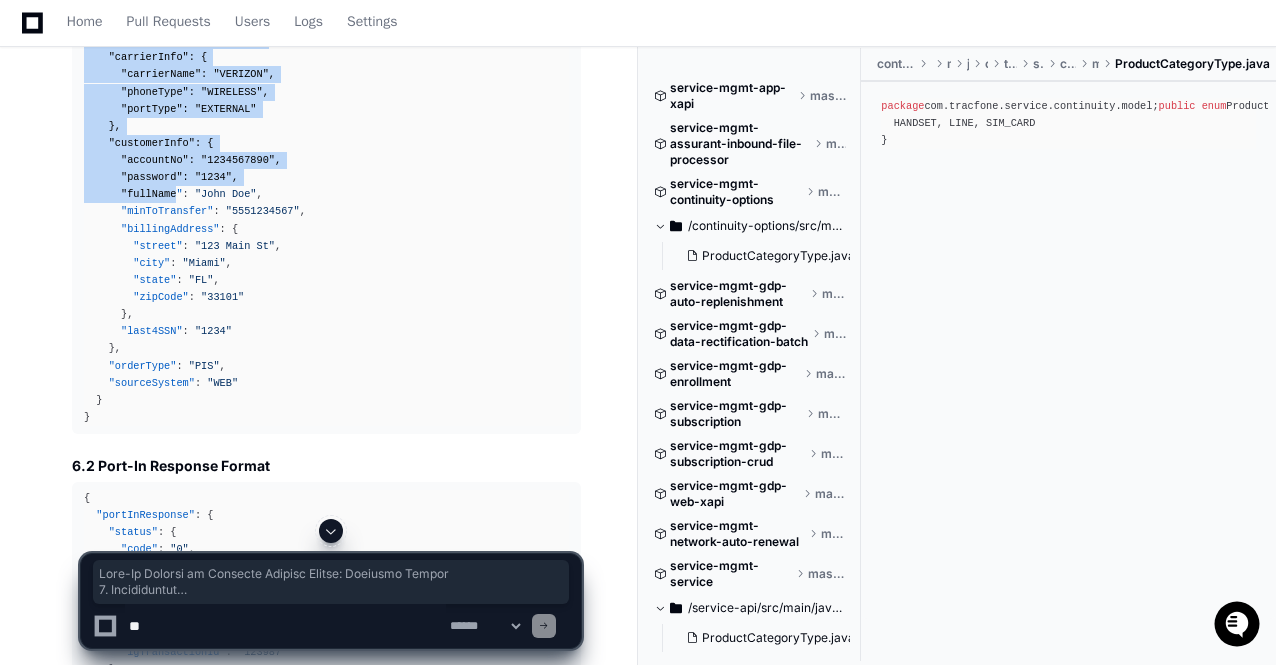 click 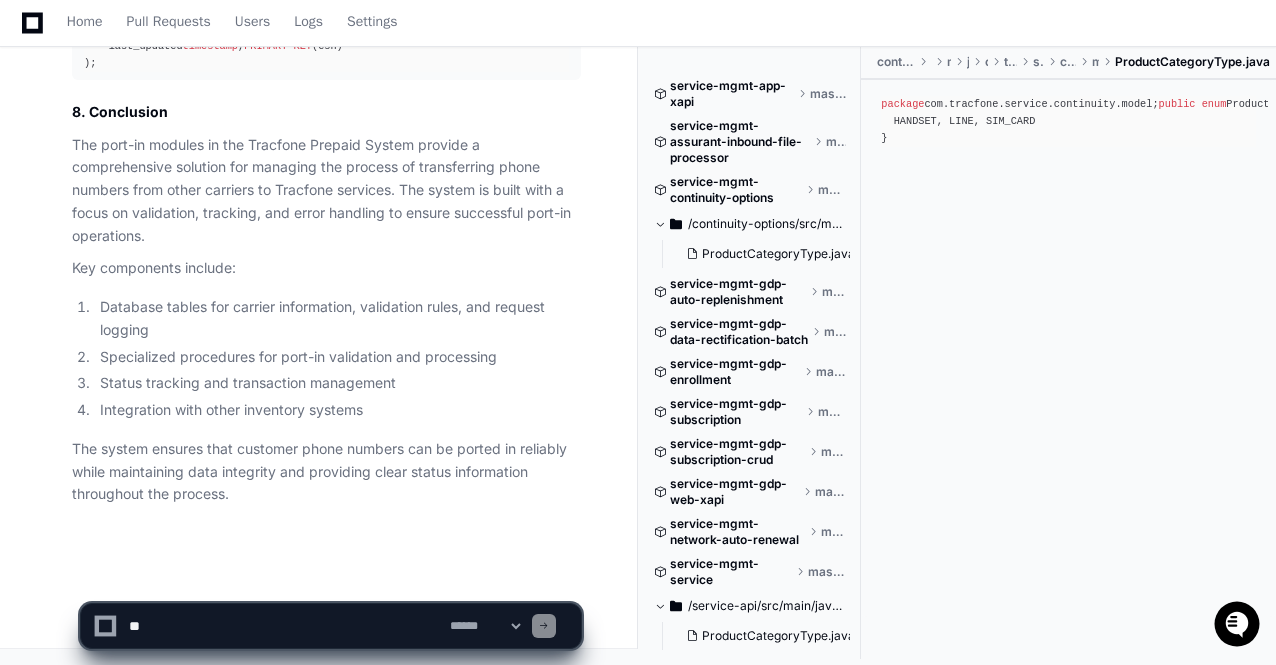 click on "Port-in Module Analysis Report  Created by  @ gopinath.dayalan  now   Share
gopinath.dayalan 3 minutes ago Generate a report after doing the proper analysis accurately on port-in modules in Tracfone Prepaid System relevant to product and service inventory. Search from all the relevant code bases .List all the queries used in port-in modules along with the detailed table descriptions and code implementation and mermaid flow and json request and response to the core to the accuracy. You are working on this modules for a long period who knows in and out of these modules so you will provide accurate information without hallusinating and say "Answer not known".
You are a Cassandra expert. Create cassandra tables and queries you discovered. Show it in the table format with column name, type, description along with the column showing the original fields and table name from where this column was picked up.Generate your above response in a word document format.
Thinking" 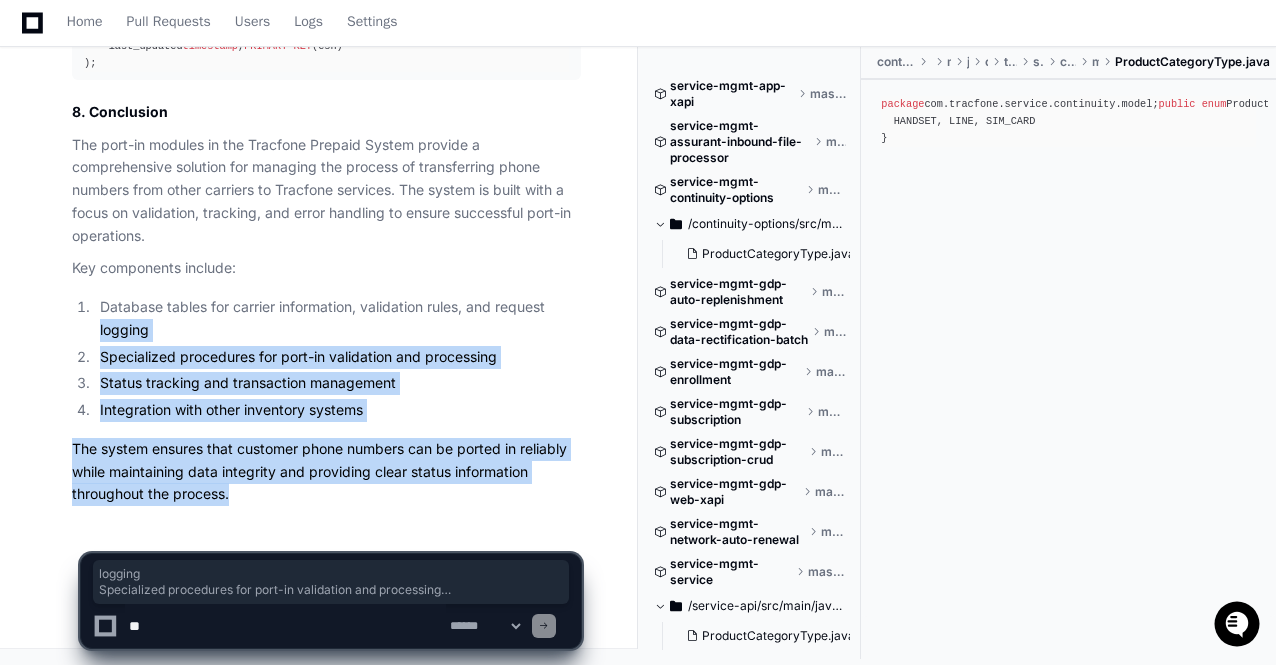 drag, startPoint x: 240, startPoint y: 499, endPoint x: 48, endPoint y: 331, distance: 255.1235 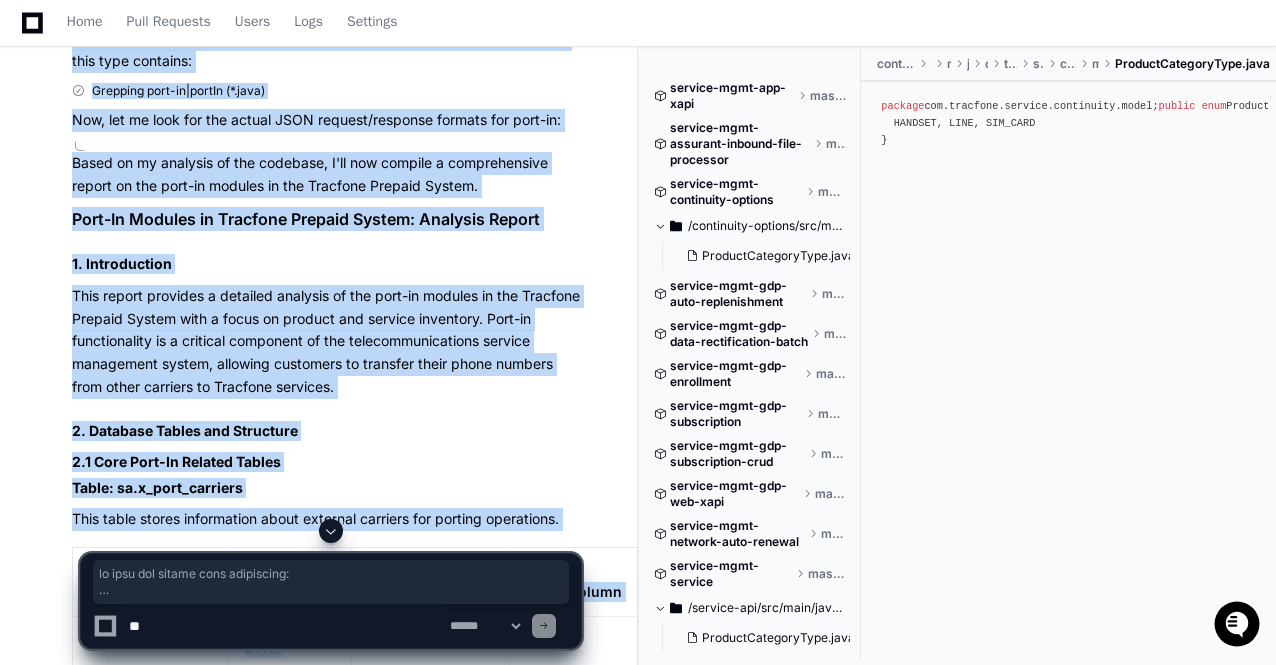 scroll, scrollTop: 1831, scrollLeft: 0, axis: vertical 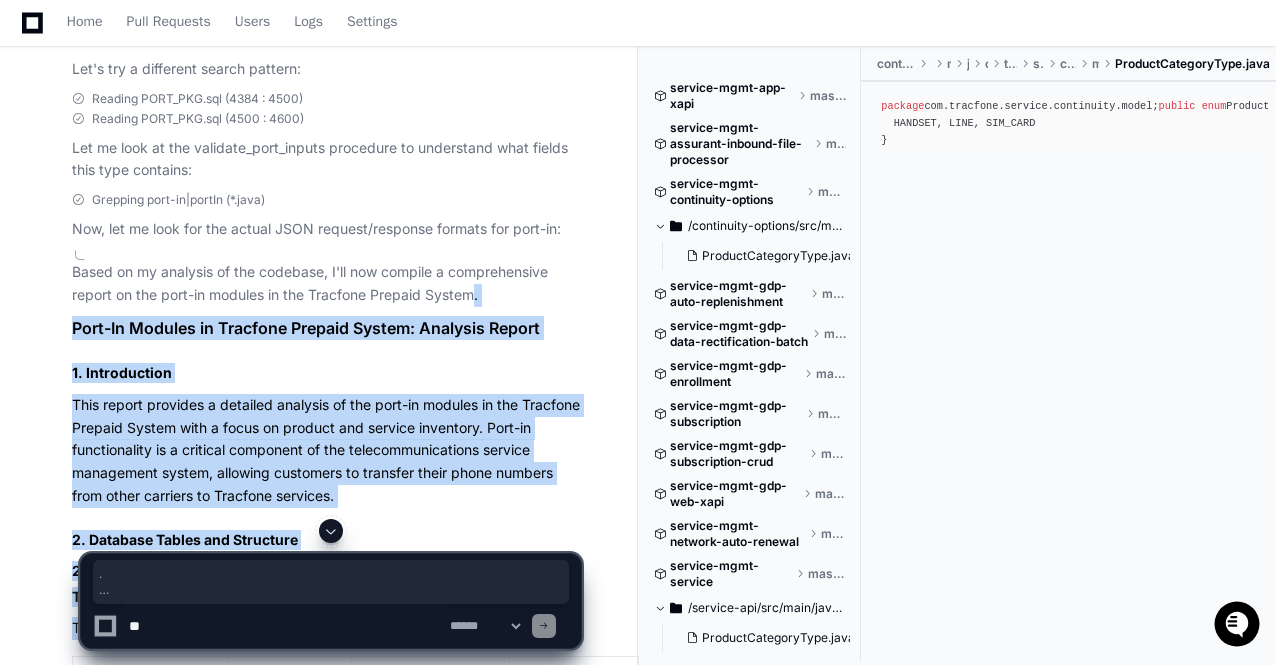 copy on ".
Port-In Modules in Tracfone Prepaid System: Analysis Report
1. Introduction
This report provides a detailed analysis of the port-in modules in the Tracfone Prepaid System with a focus on product and service inventory. Port-in functionality is a critical component of the telecommunications service management system, allowing customers to transfer their phone numbers from other carriers to Tracfone services.
2. Database Tables and Structure
2.1 Core Port-In Related Tables
Table: sa.x_port_carriers
This table stores information about external carriers for porting operations.
Column Name
Type
Description
Source Table/Column
carrier_name
VARCHAR2(30 BYTE)
Carrier Name
-
phone_type
VARCHAR2(30 BYTE)
Landline or Wireless
-
port_type
VARCHAR2(30 BYTE)
External or Internal
-
min_to_transfer
VARCHAR2(1 BYTE)
Phone number to transfer (Y/N)
-
current_esn
VARCHAR2(1 BYTE)
Current Phone Serial Number (Y/N)
-
account_no
VARCHAR2(1 BYTE)
Account Number ..." 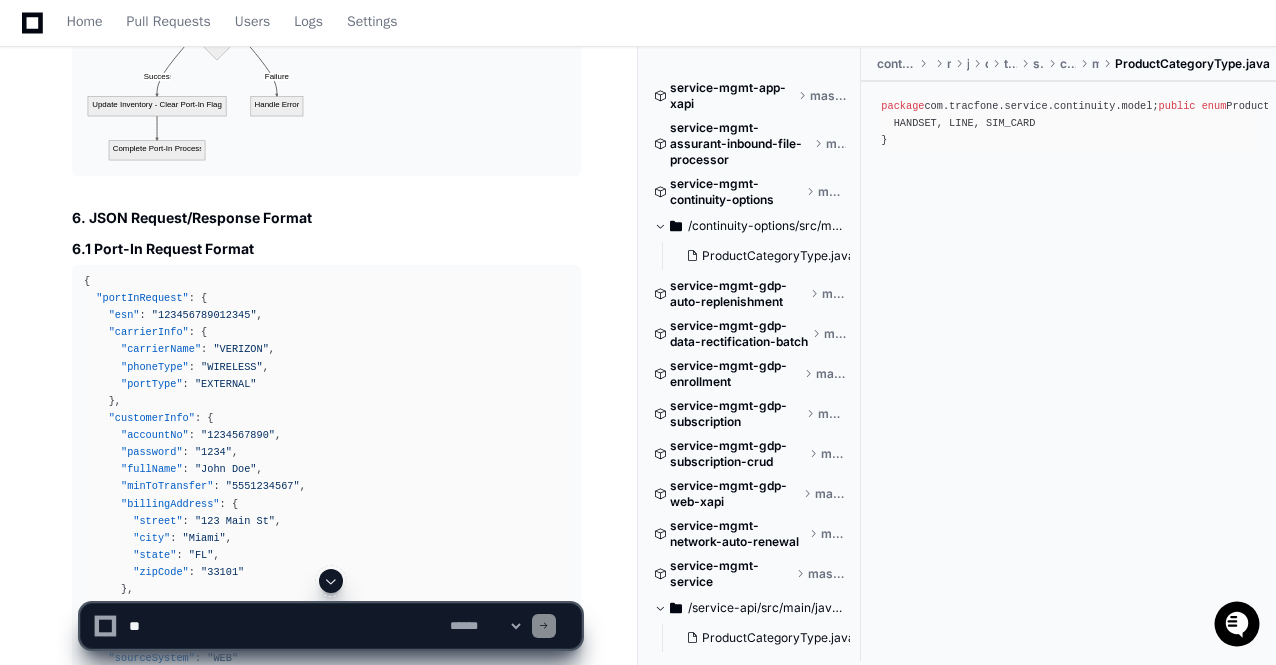scroll, scrollTop: 7031, scrollLeft: 0, axis: vertical 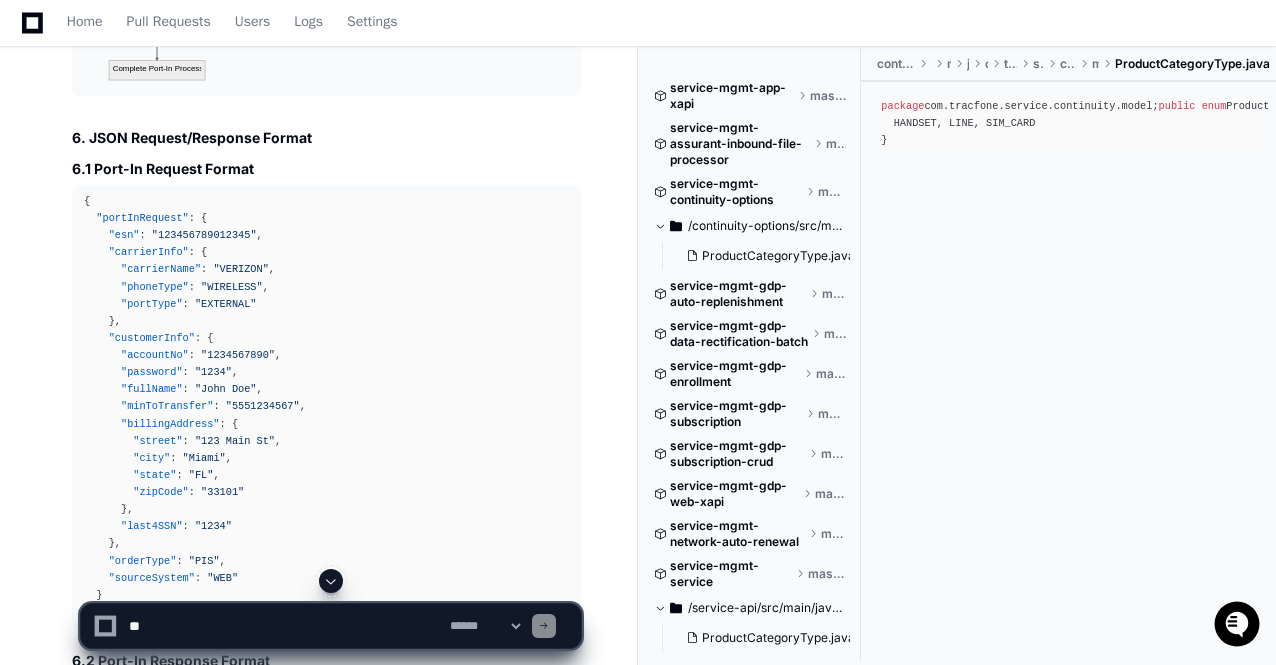 click 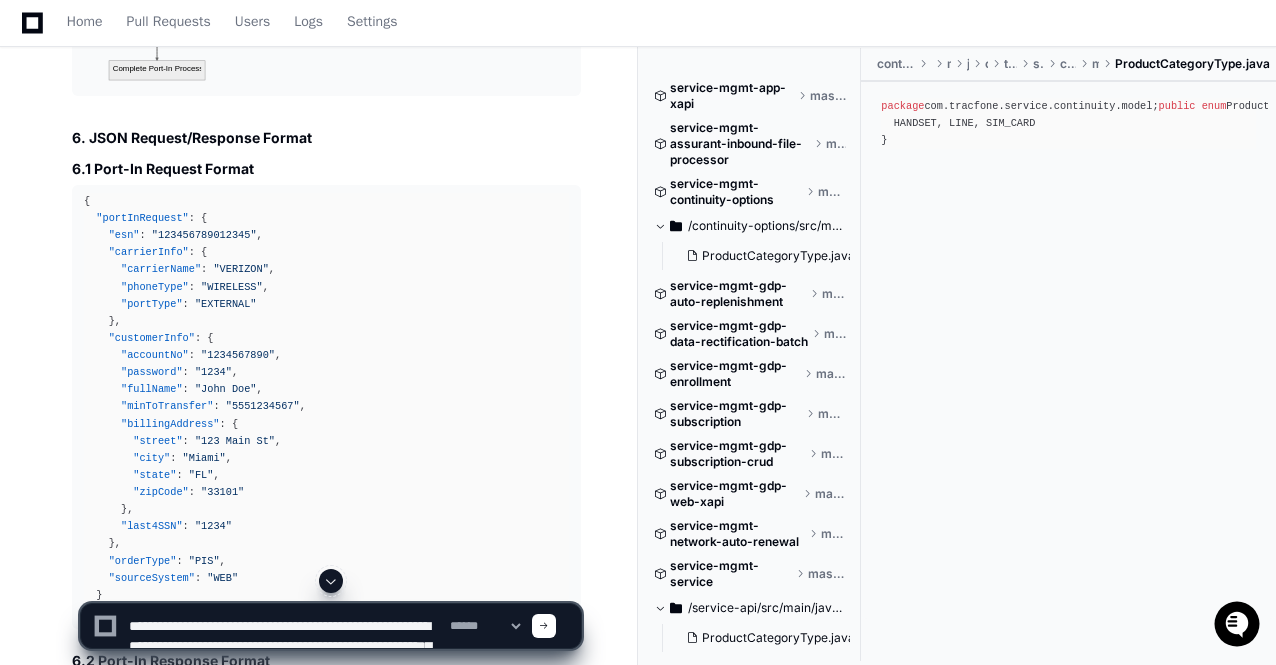 scroll, scrollTop: 146, scrollLeft: 0, axis: vertical 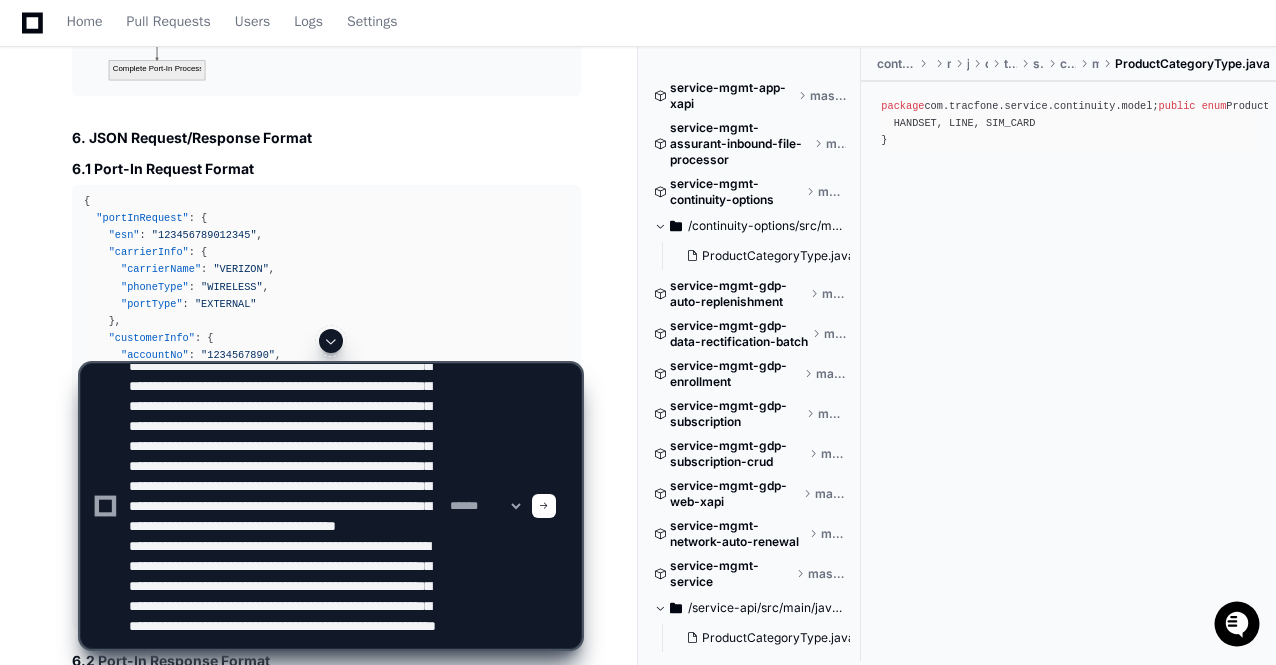 type 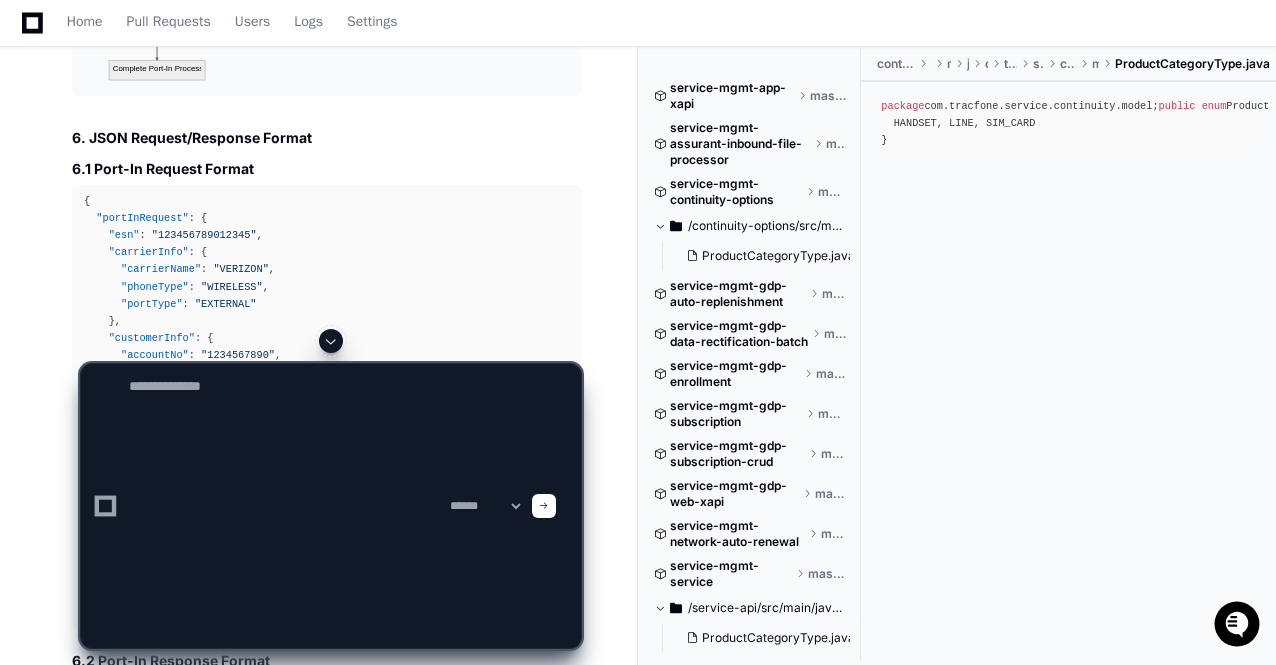 scroll, scrollTop: 0, scrollLeft: 0, axis: both 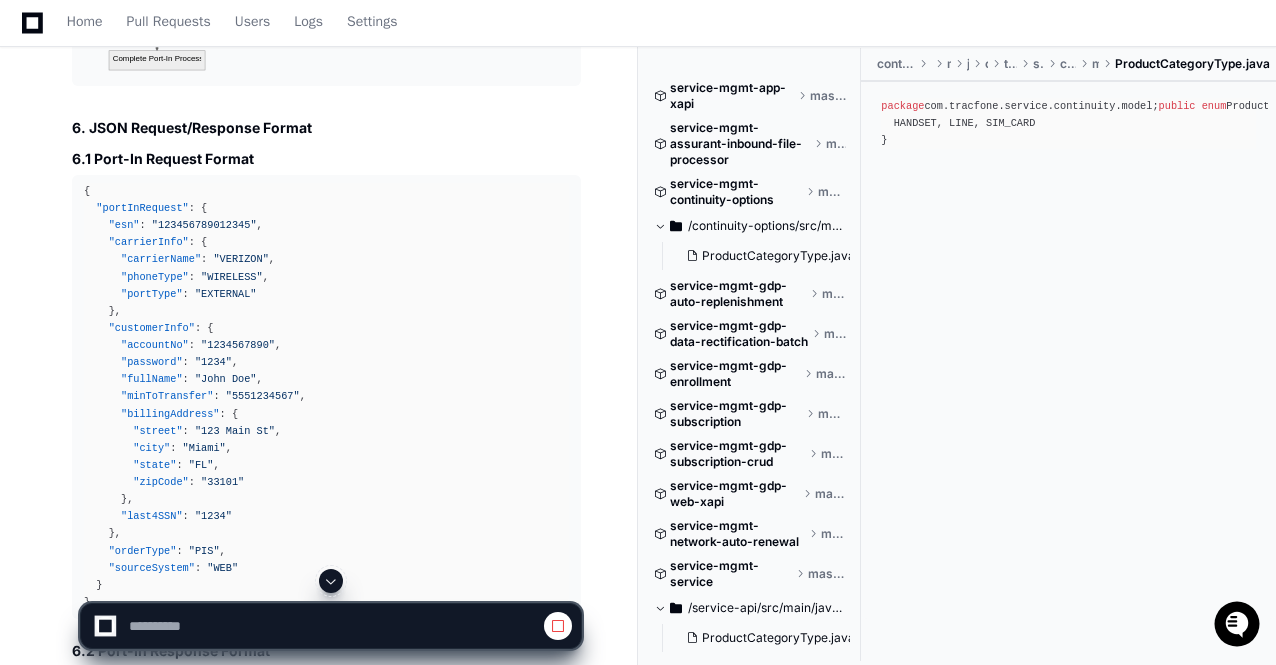 click 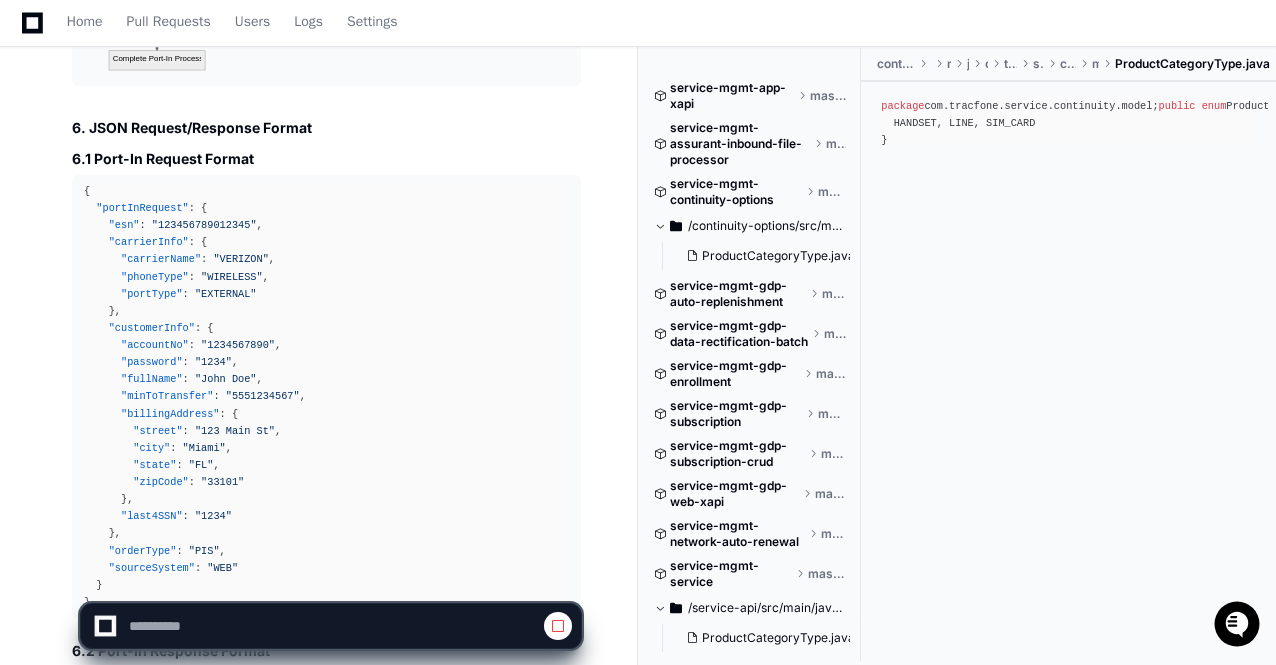 scroll, scrollTop: 10410, scrollLeft: 0, axis: vertical 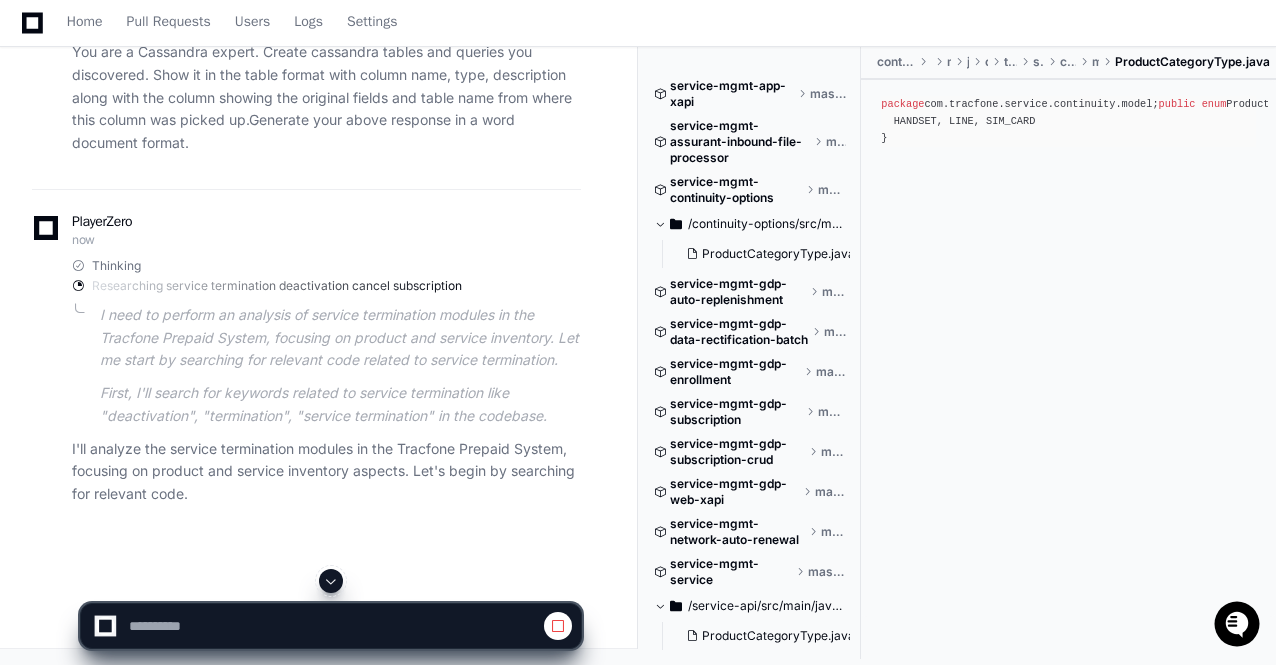 click 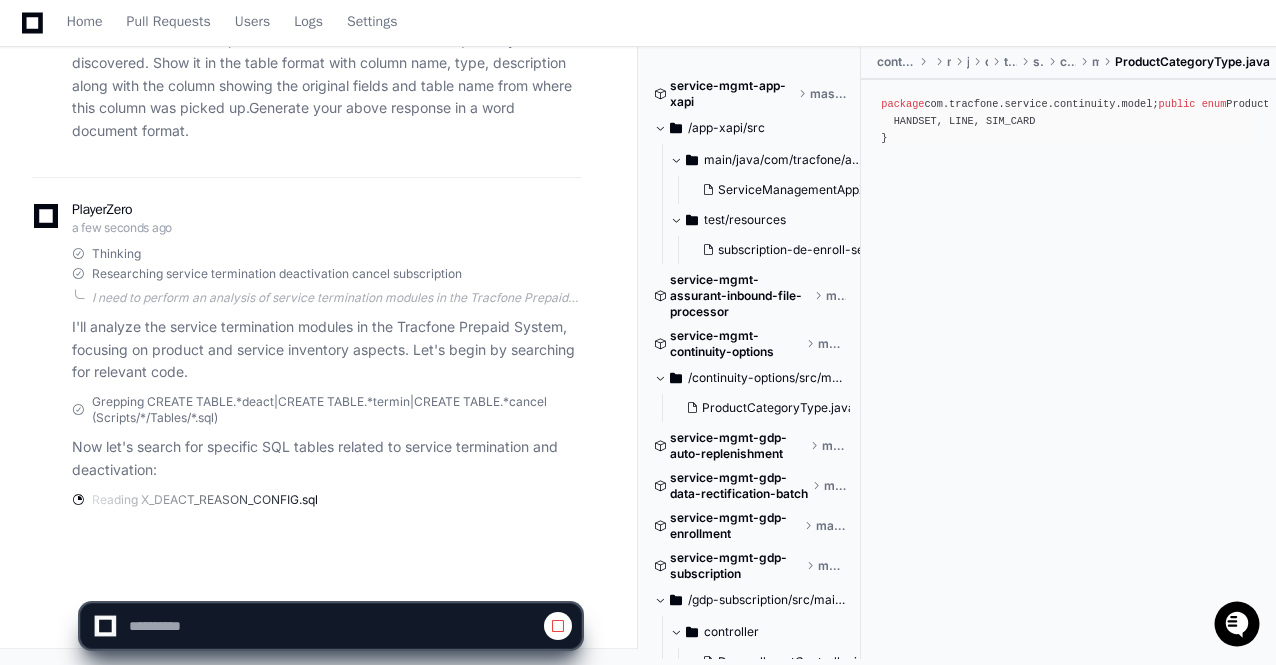scroll, scrollTop: 10644, scrollLeft: 0, axis: vertical 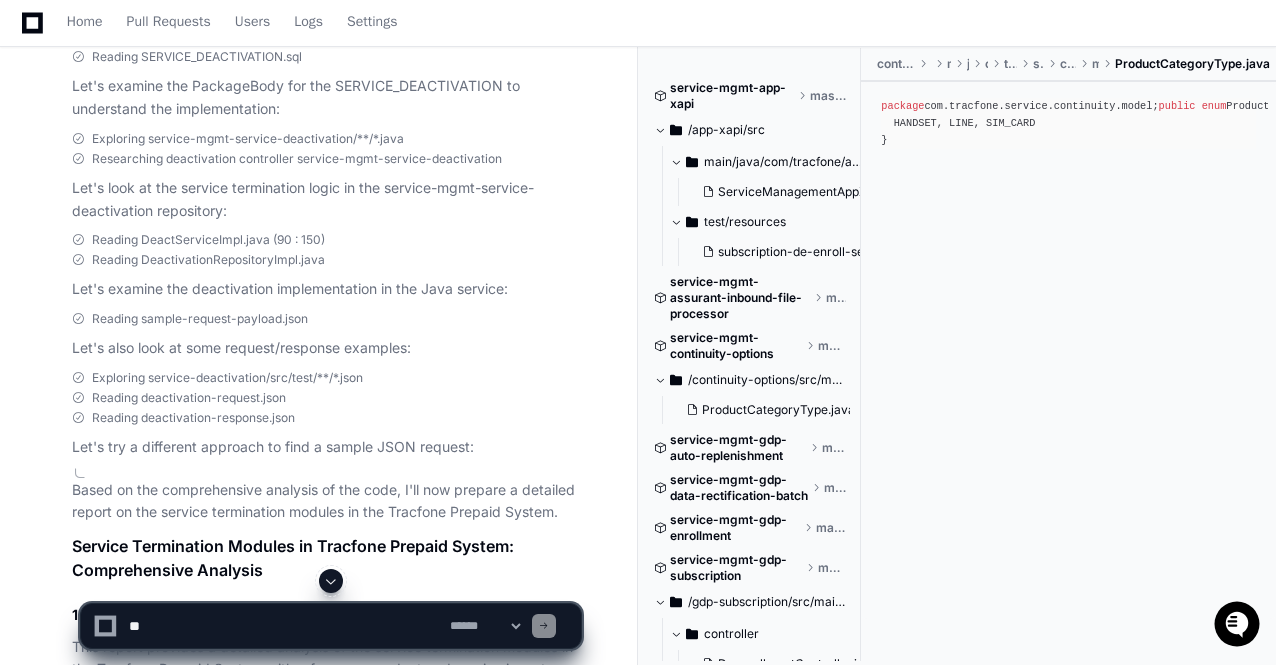 click 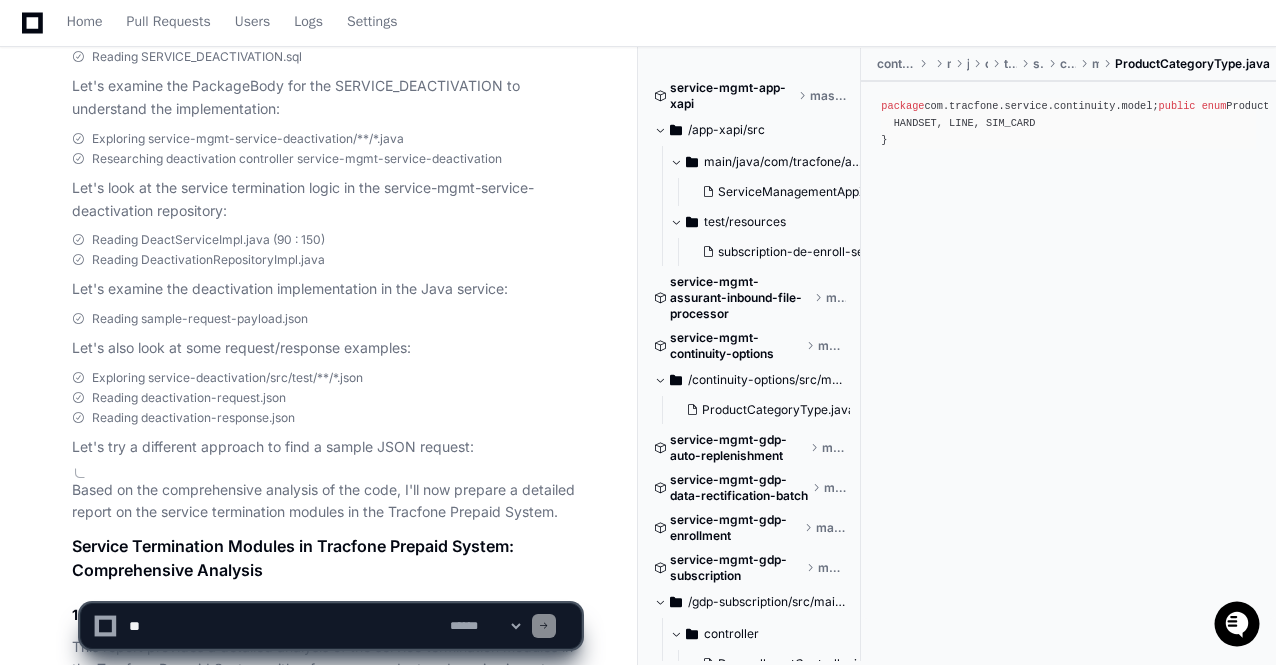scroll, scrollTop: 23318, scrollLeft: 0, axis: vertical 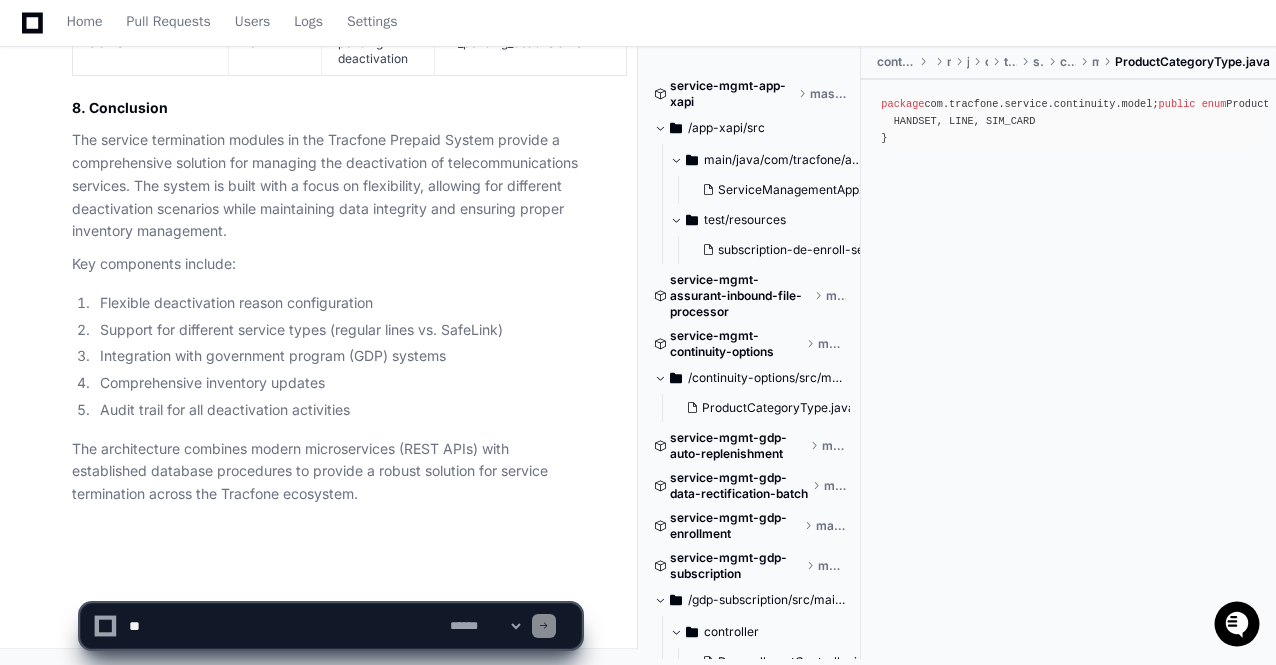 click on "The architecture combines modern microservices (REST APIs) with established database procedures to provide a robust solution for service termination across the Tracfone ecosystem." 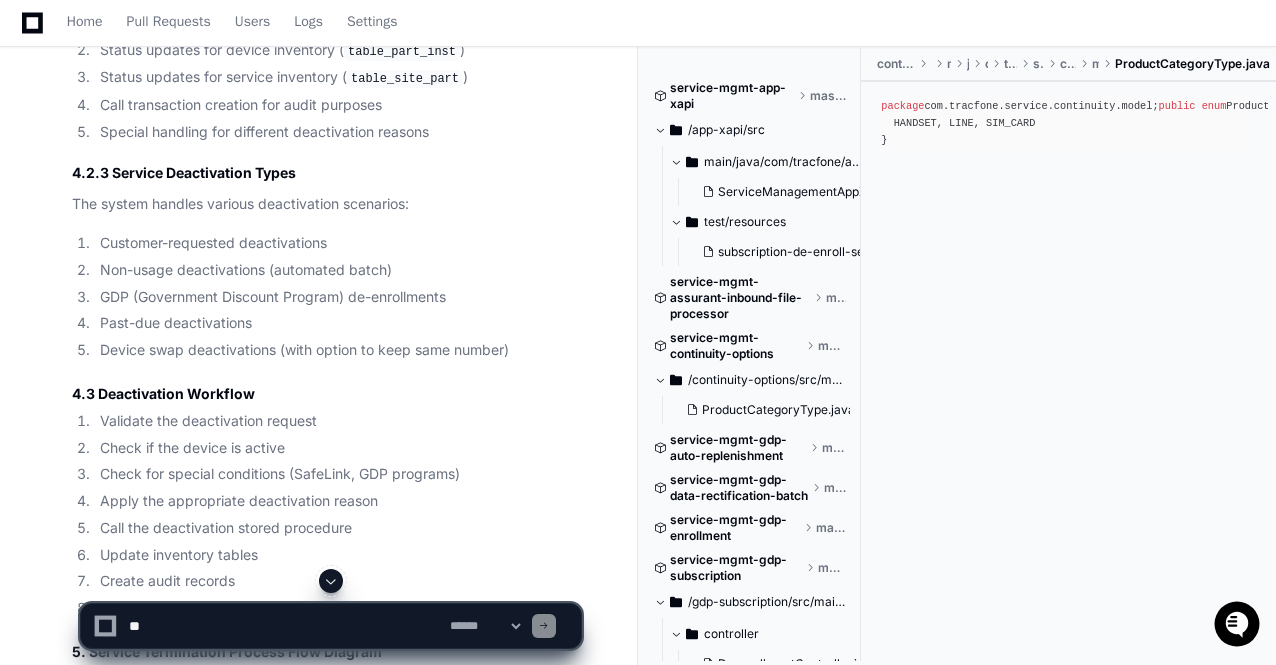 scroll, scrollTop: 16038, scrollLeft: 0, axis: vertical 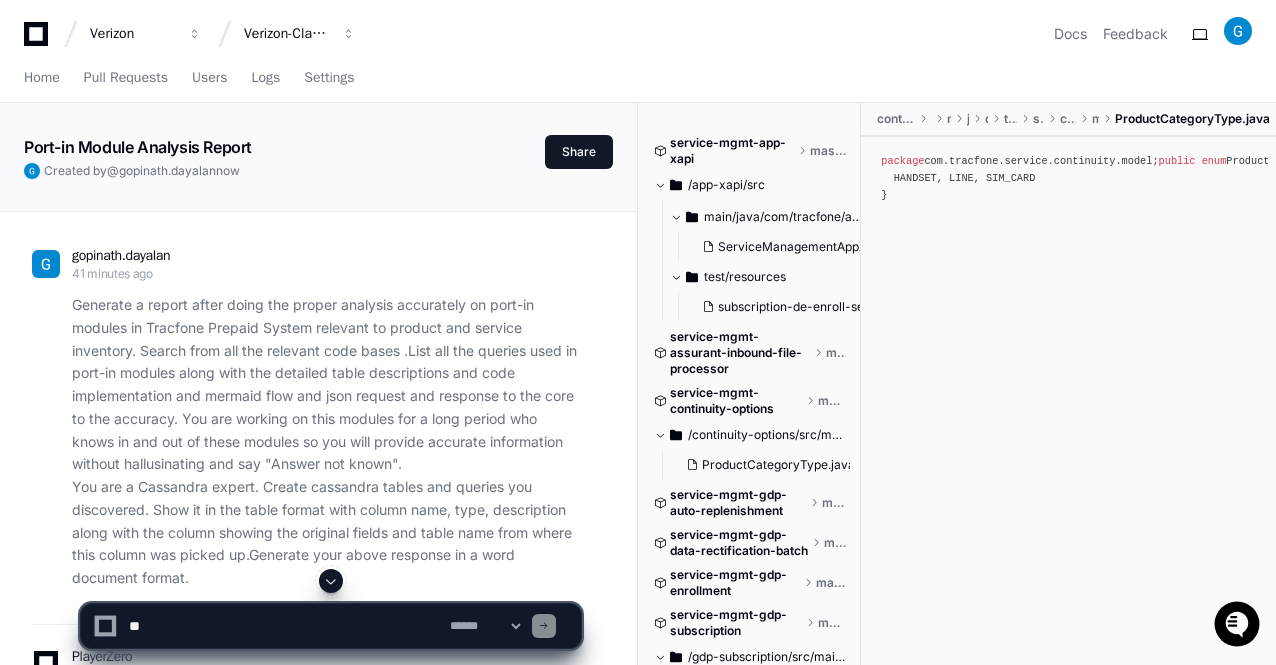 click 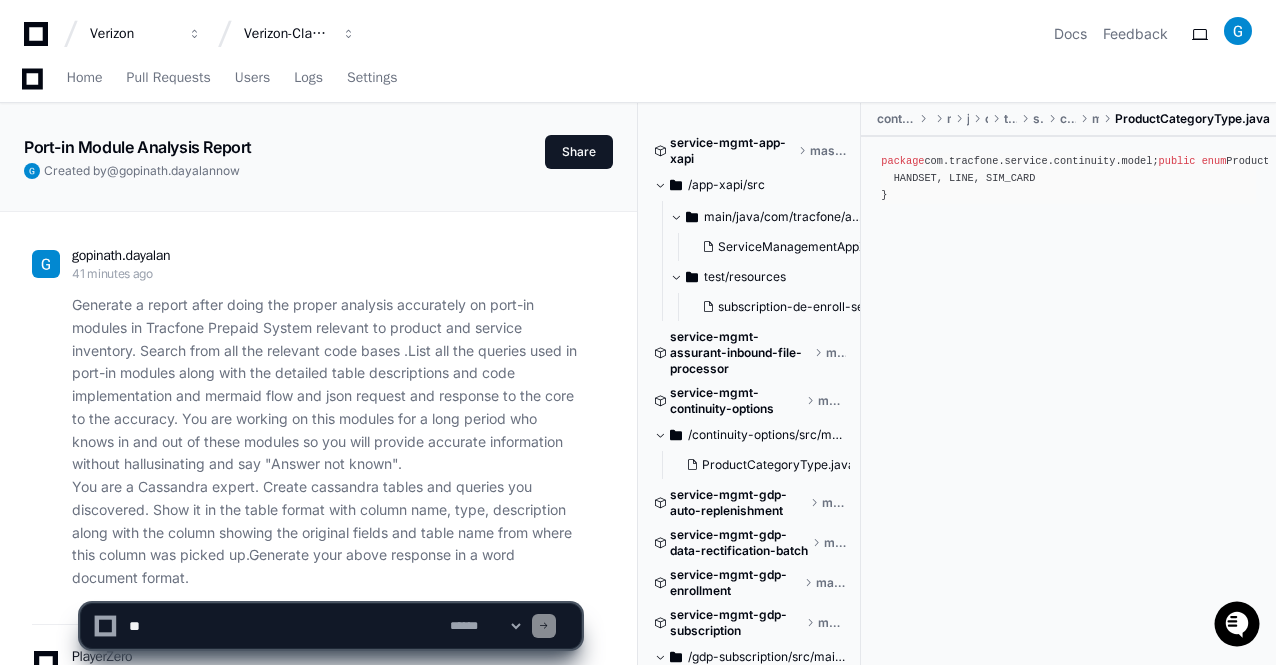 scroll, scrollTop: 23318, scrollLeft: 0, axis: vertical 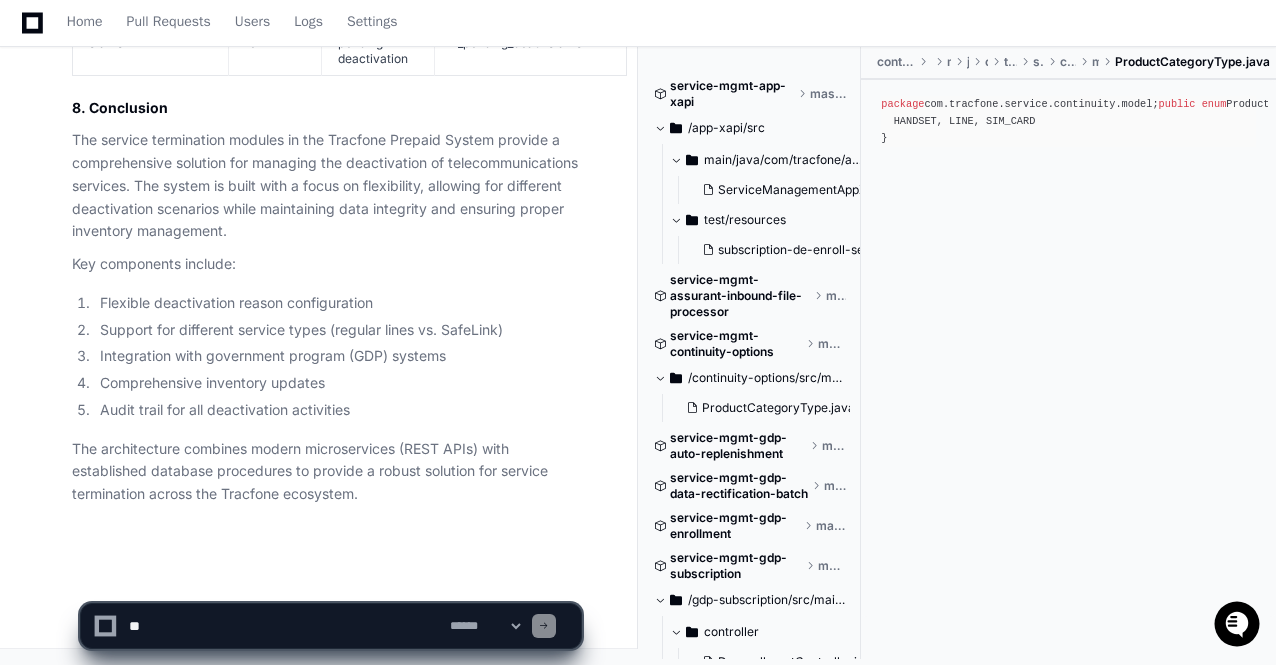 click on "gopinath.dayalan 41 minutes ago Generate a report after doing the proper analysis accurately on port-in modules in Tracfone Prepaid System relevant to product and service inventory. Search from all the relevant code bases .List all the queries used in port-in modules along with the detailed table descriptions and code implementation and mermaid flow and json request and response to the core to the accuracy. You are working on this modules for a long period who knows in and out of these modules so you will provide accurate information without hallusinating and say "Answer not known".
You are a Cassandra expert. Create cassandra tables and queries you discovered. Show it in the table format with column name, type, description along with the column showing the original fields and table name from where this column was picked up.Generate your above response in a word document format.
PlayerZero 41 minutes ago Thinking
Grepping x_port|PORT (*.sql)" 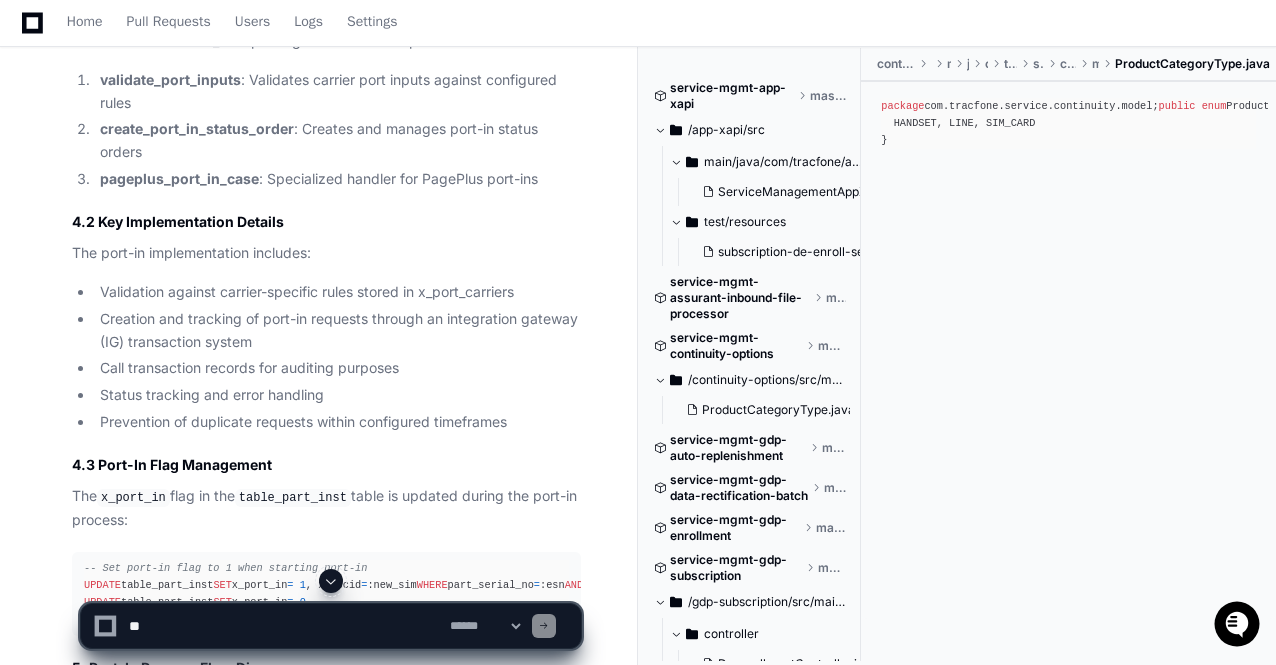 scroll, scrollTop: 5718, scrollLeft: 0, axis: vertical 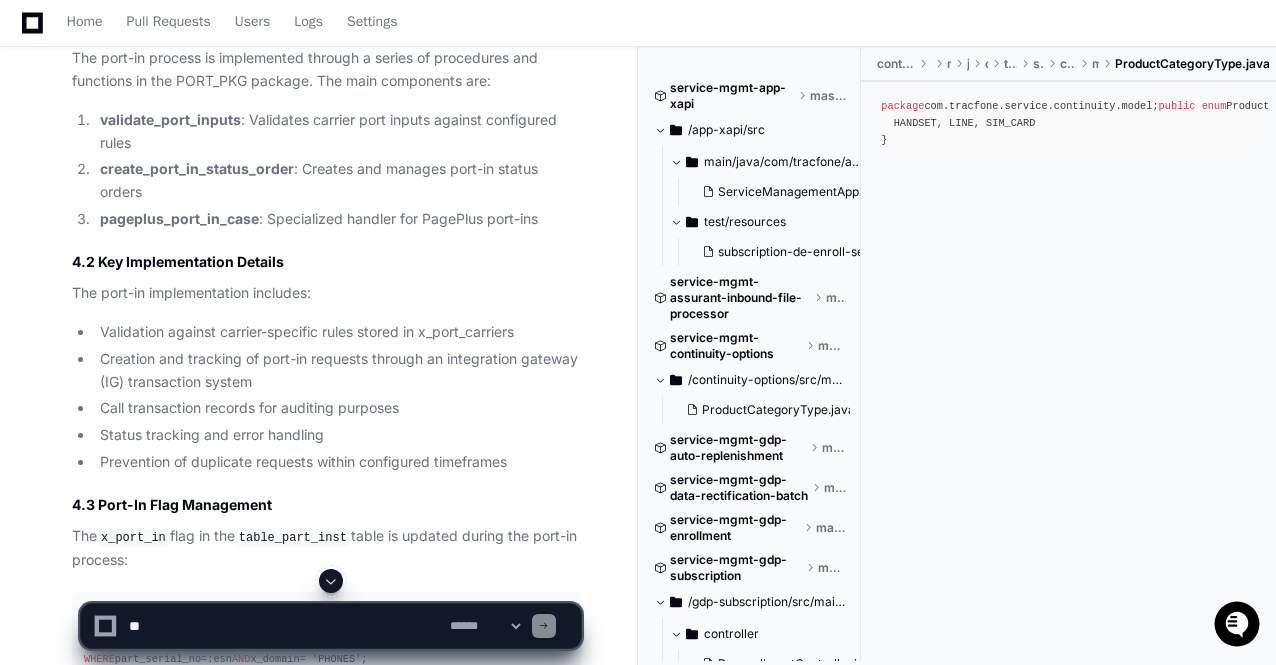 click on "4. Code Implementation" 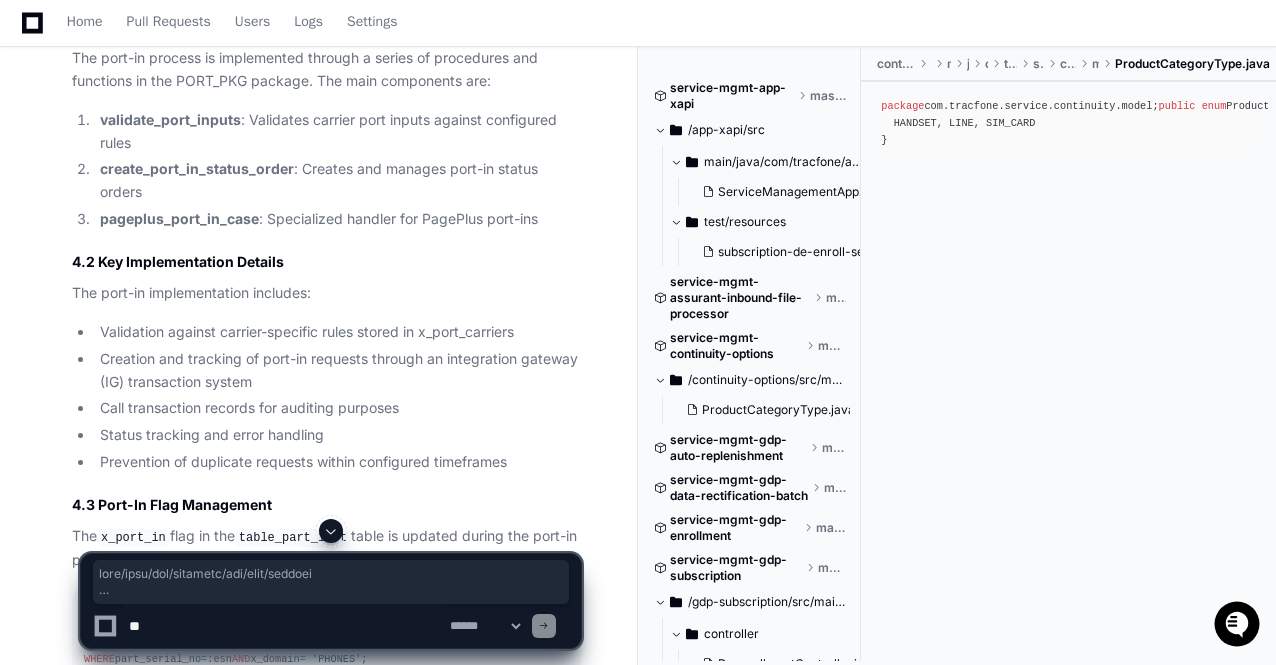 scroll, scrollTop: 0, scrollLeft: 50, axis: horizontal 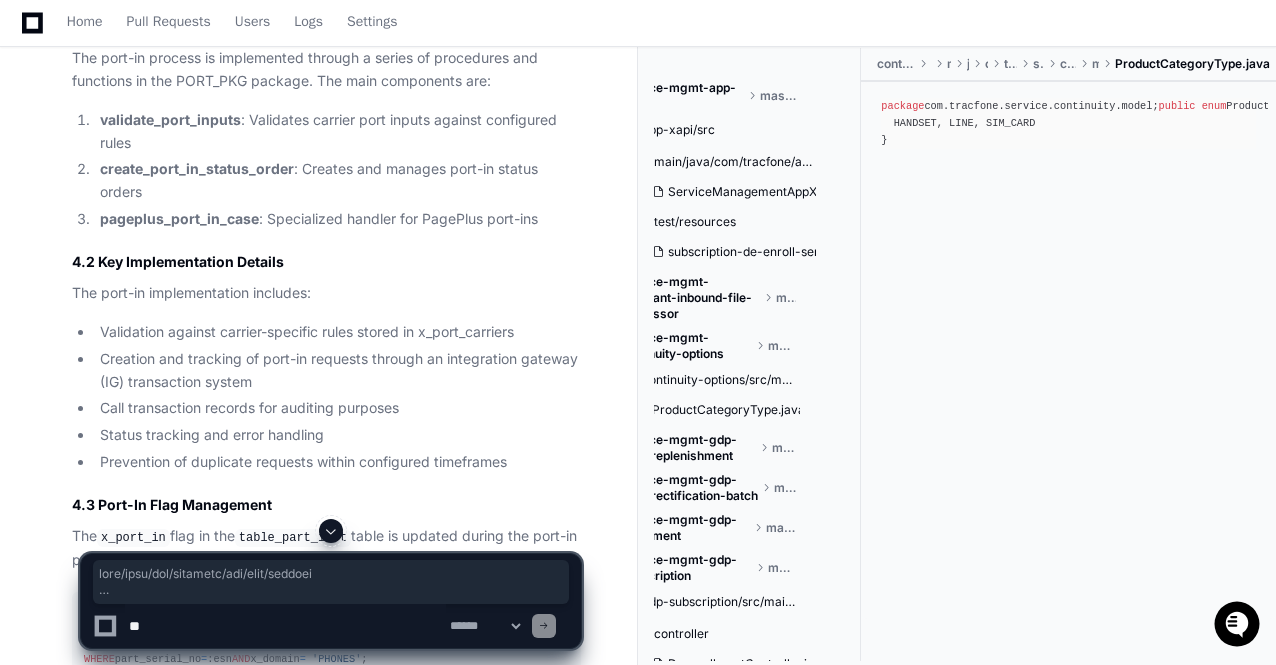 drag, startPoint x: 656, startPoint y: 175, endPoint x: 678, endPoint y: 100, distance: 78.160095 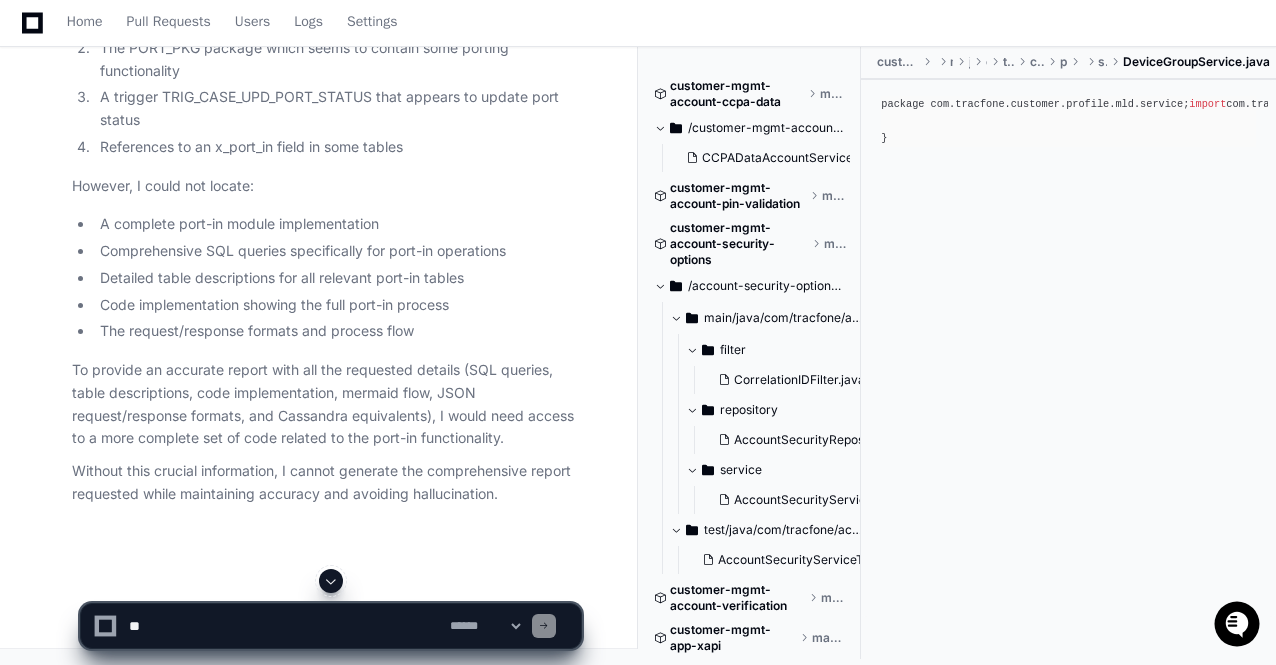 scroll, scrollTop: 131519, scrollLeft: 0, axis: vertical 